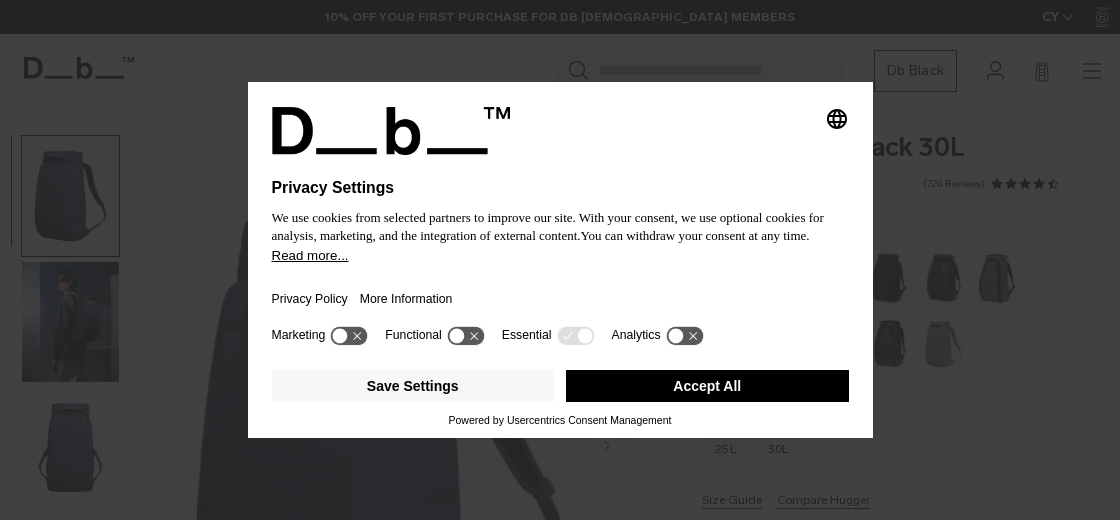 scroll, scrollTop: 0, scrollLeft: 0, axis: both 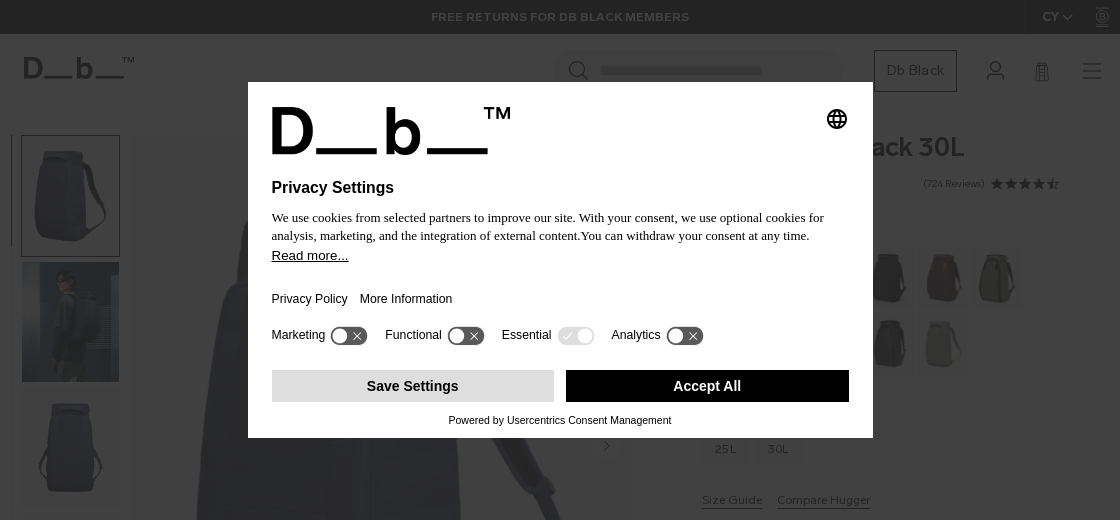 click on "Save Settings" at bounding box center (413, 386) 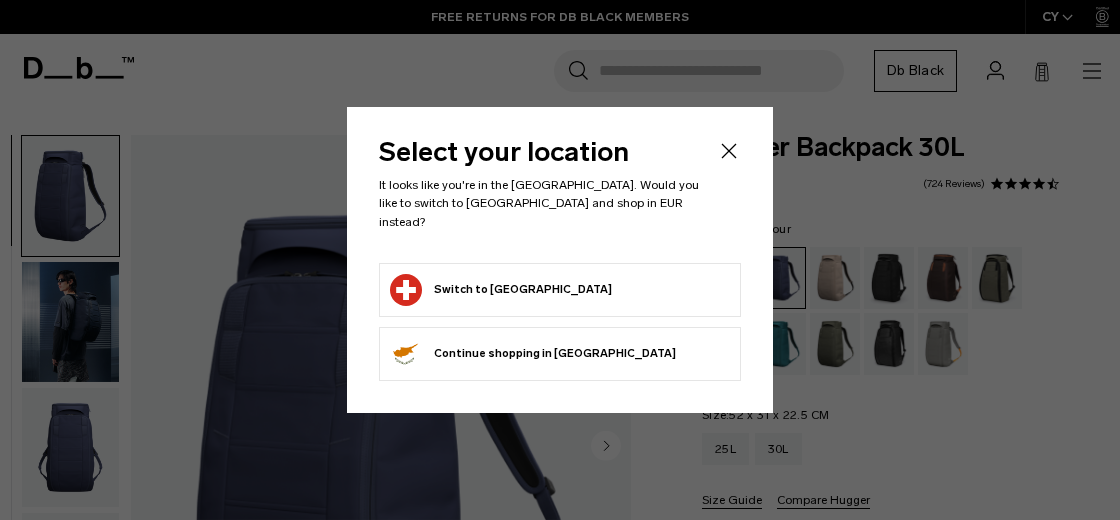 click on "Switch to Switzerland" at bounding box center (501, 290) 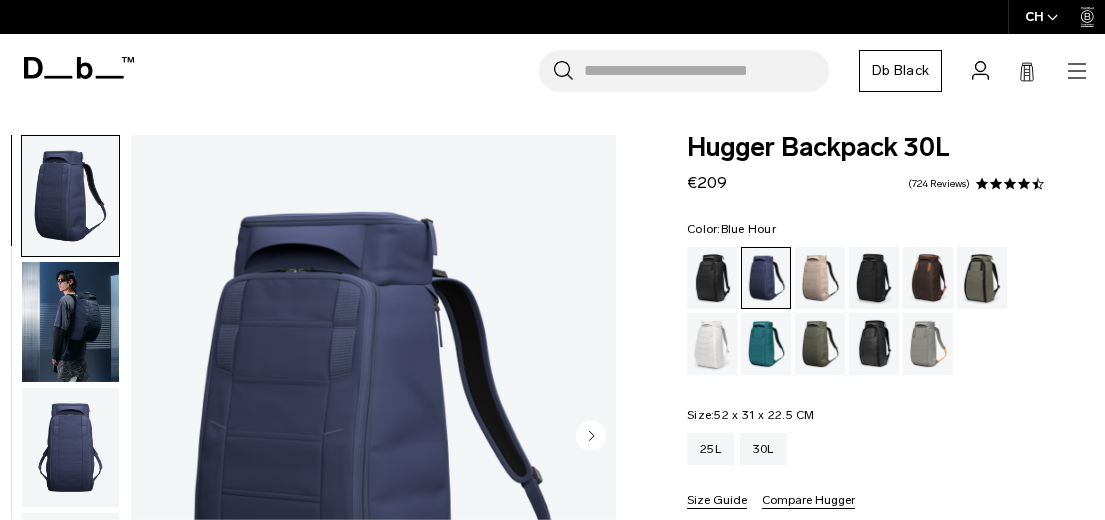 scroll, scrollTop: 0, scrollLeft: 0, axis: both 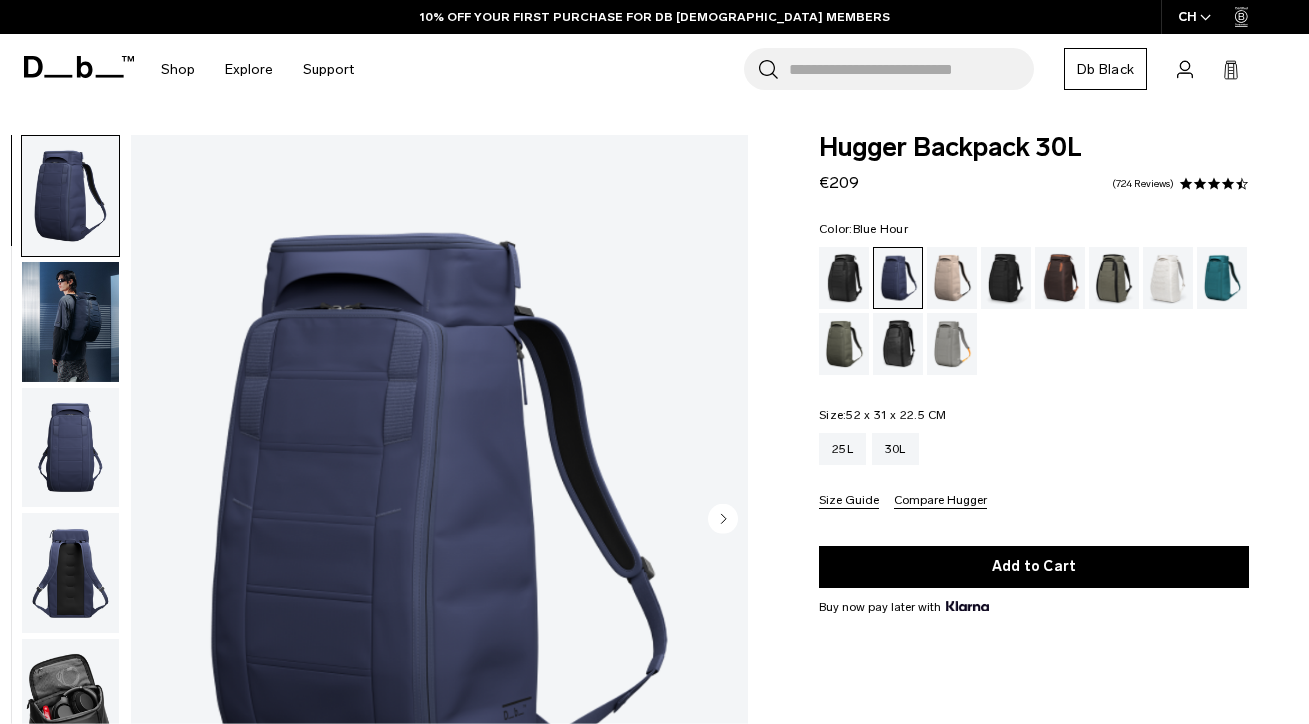click at bounding box center [70, 322] 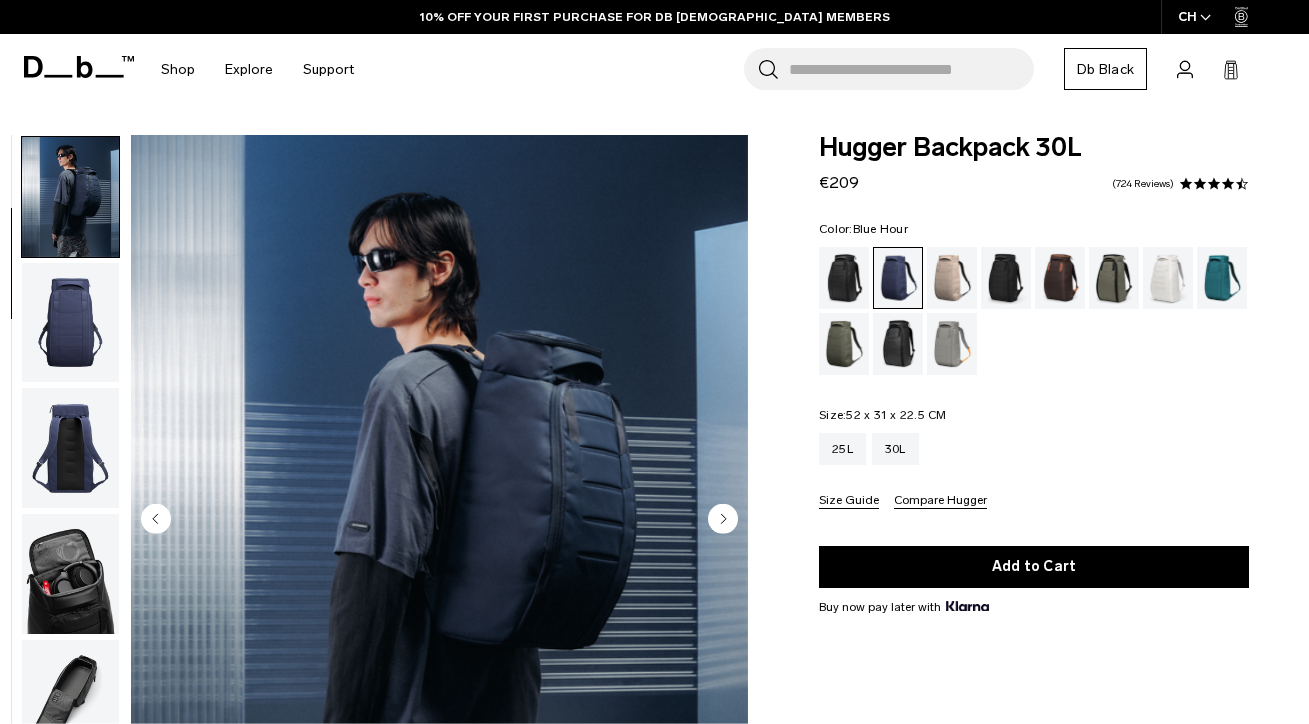 scroll, scrollTop: 127, scrollLeft: 0, axis: vertical 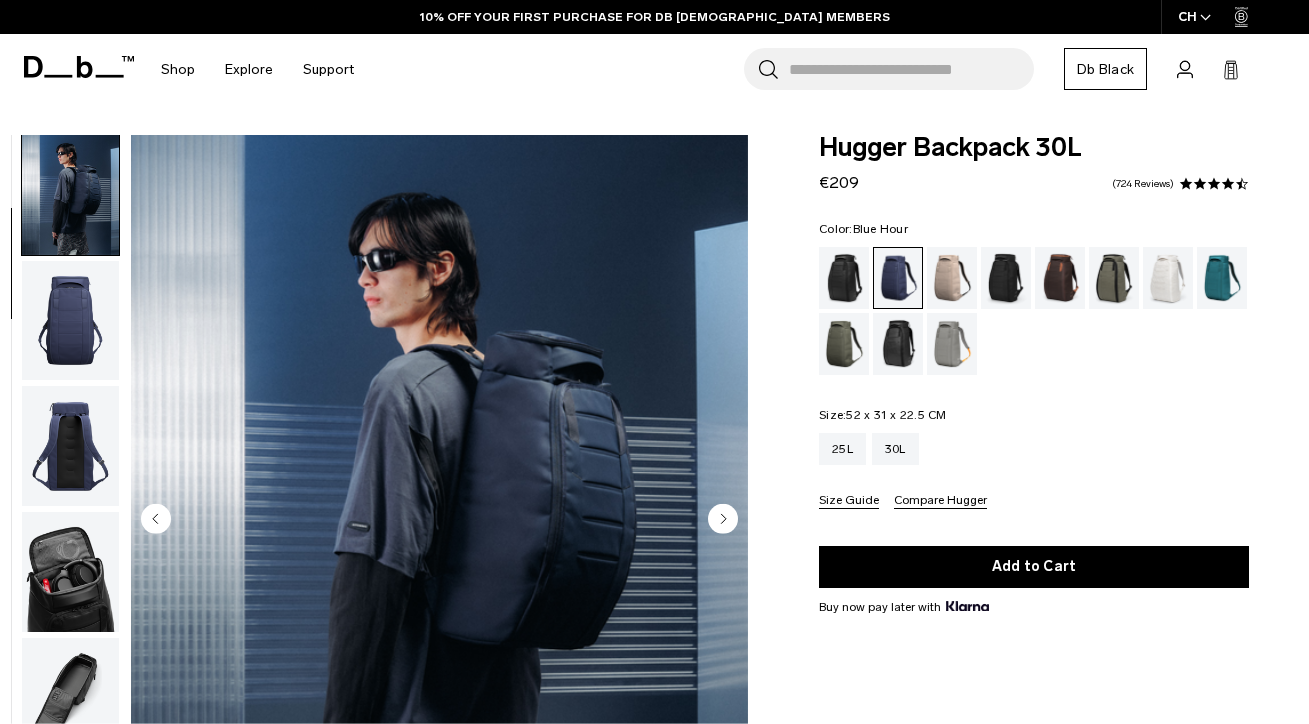 click at bounding box center (70, 321) 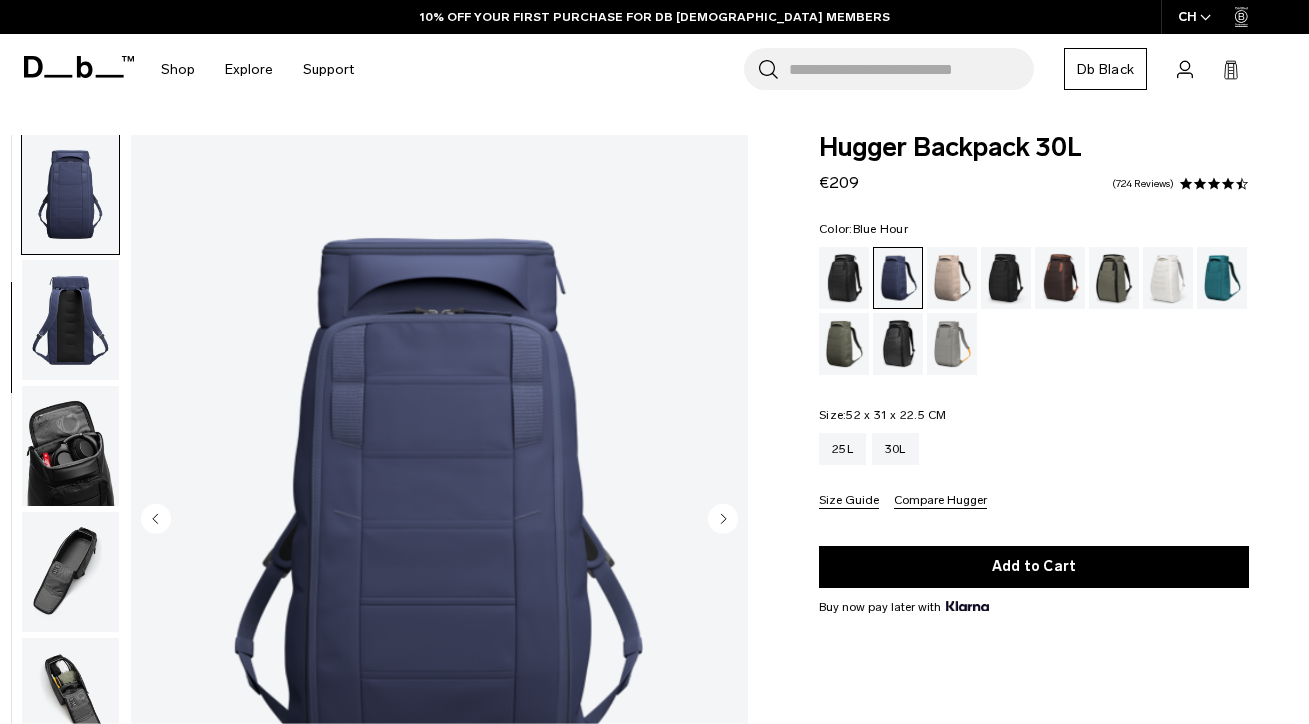 scroll, scrollTop: 254, scrollLeft: 0, axis: vertical 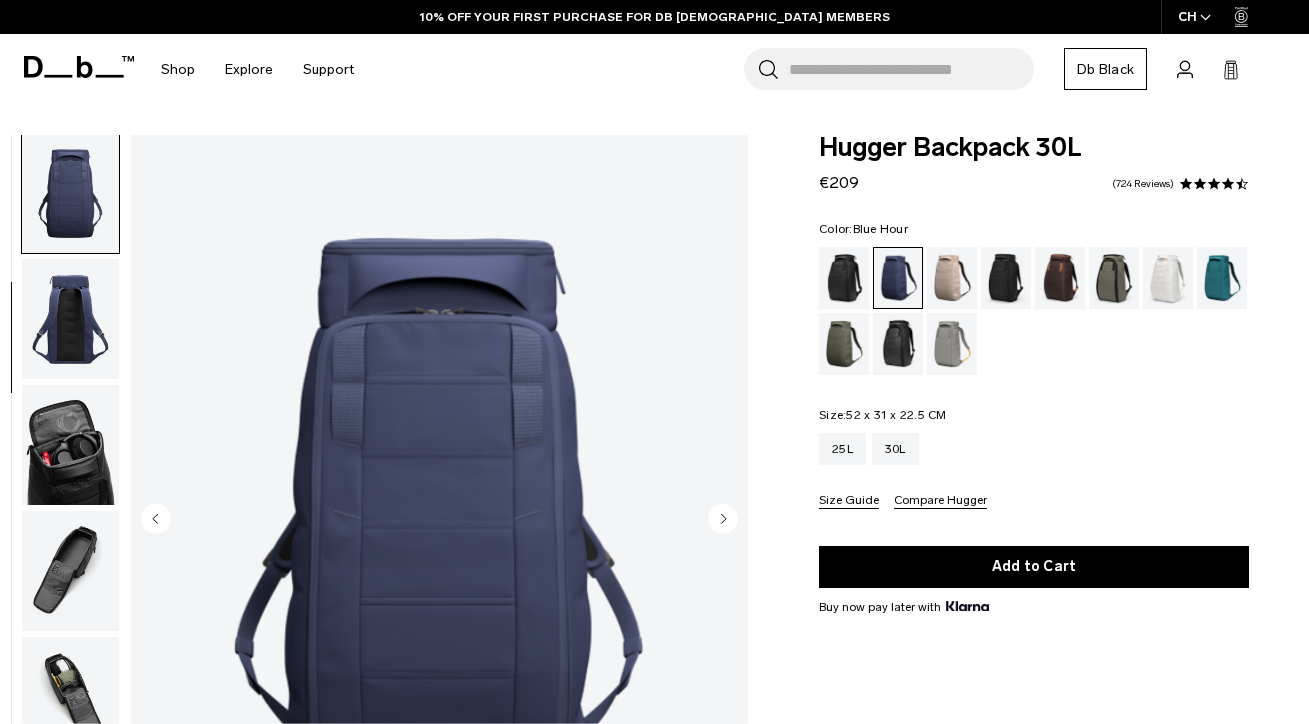click at bounding box center (70, 445) 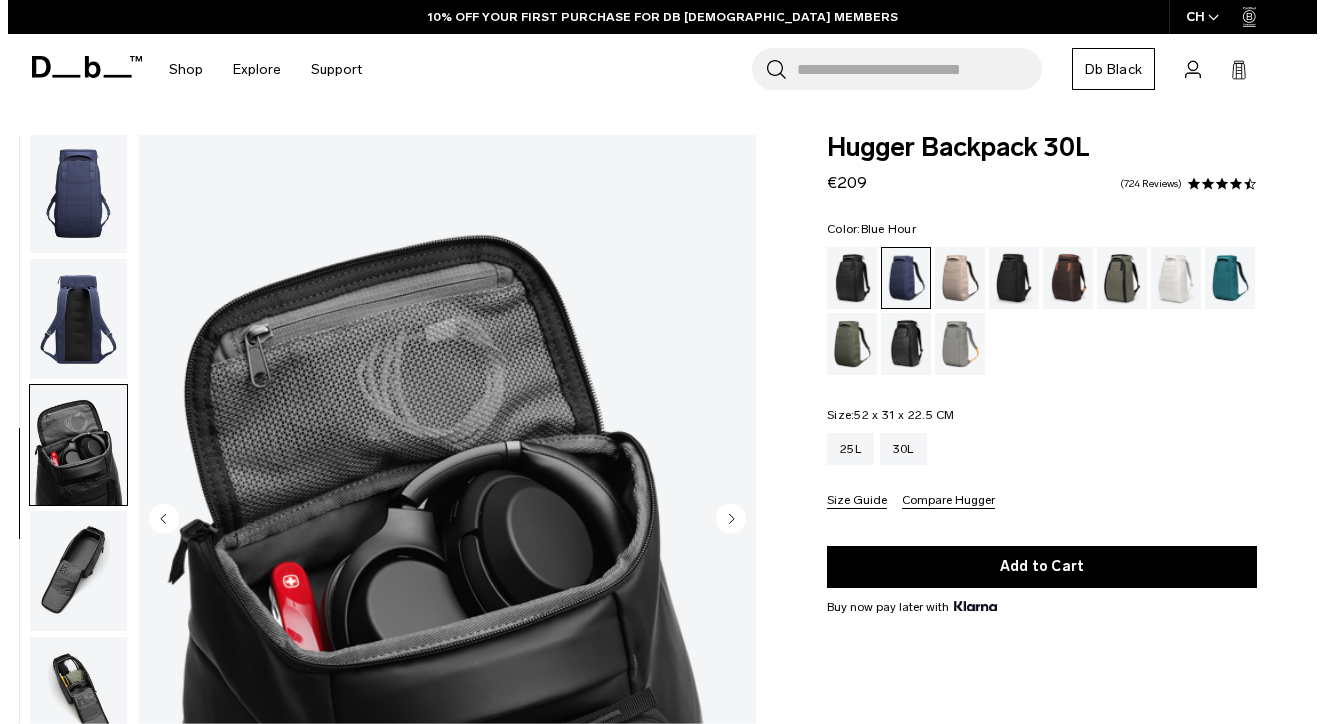 scroll, scrollTop: 497, scrollLeft: 0, axis: vertical 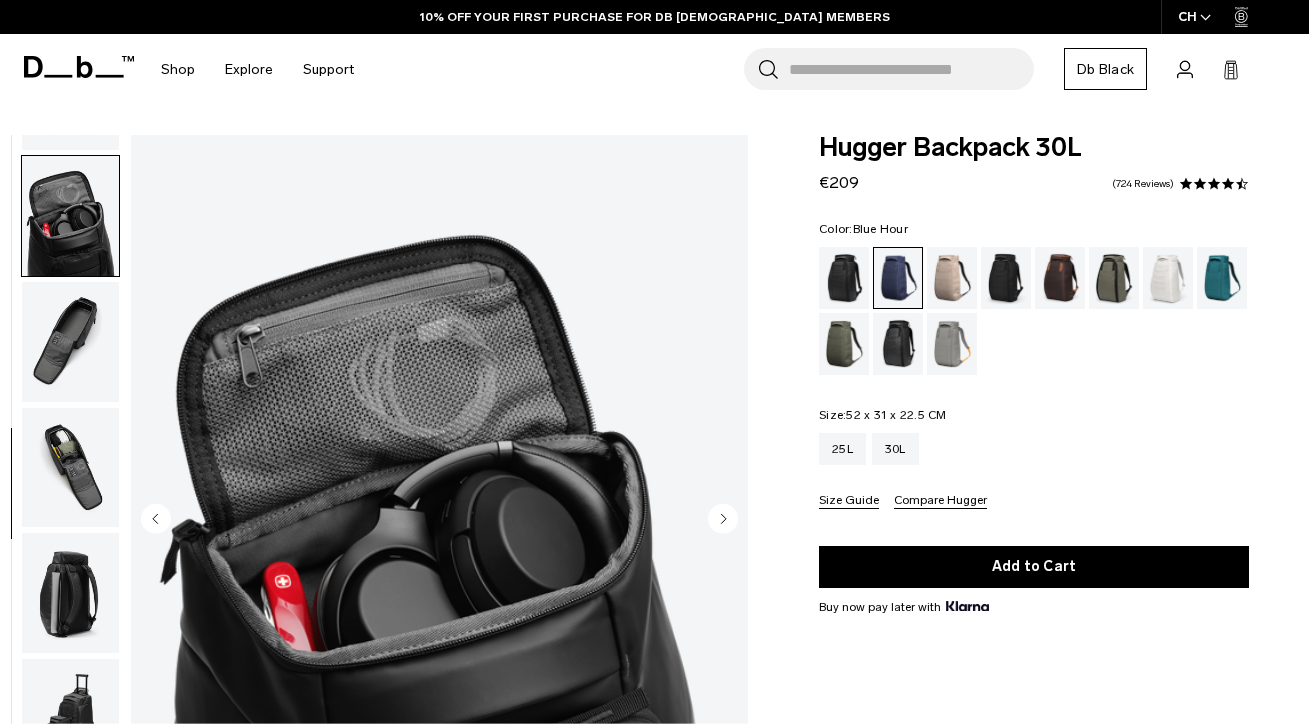 click at bounding box center [70, 468] 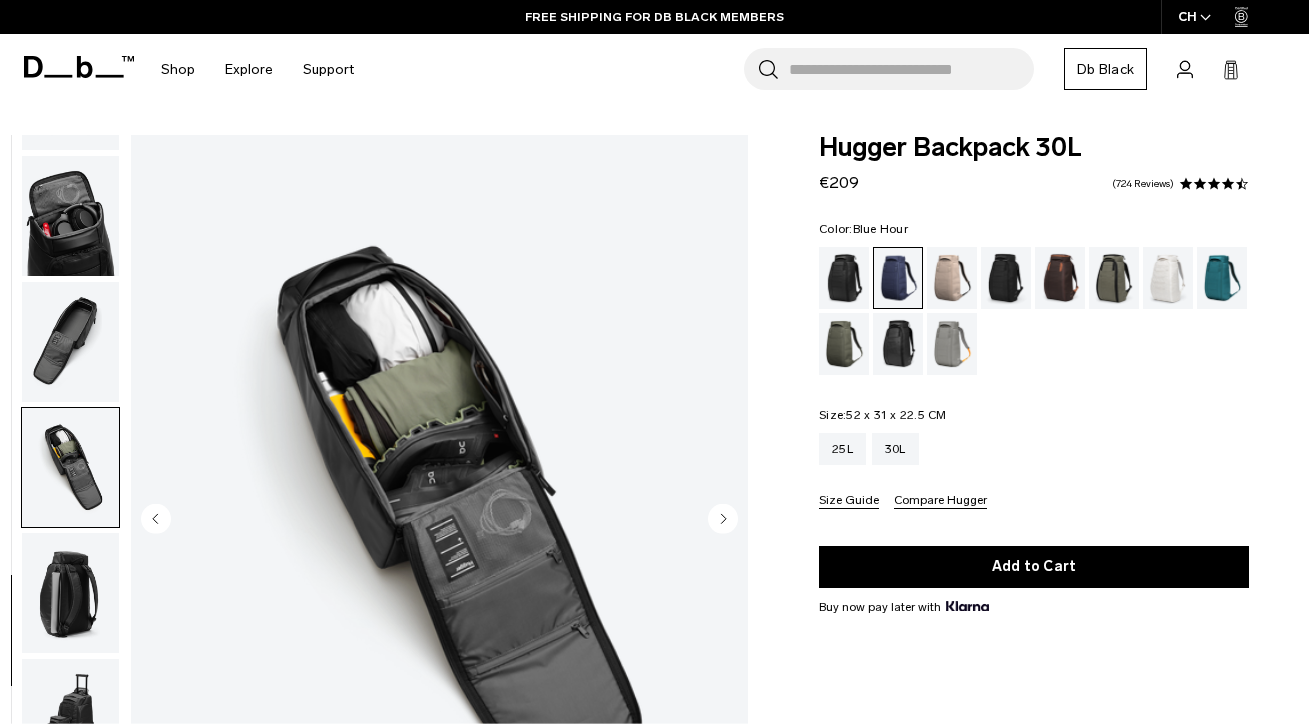click at bounding box center (439, 520) 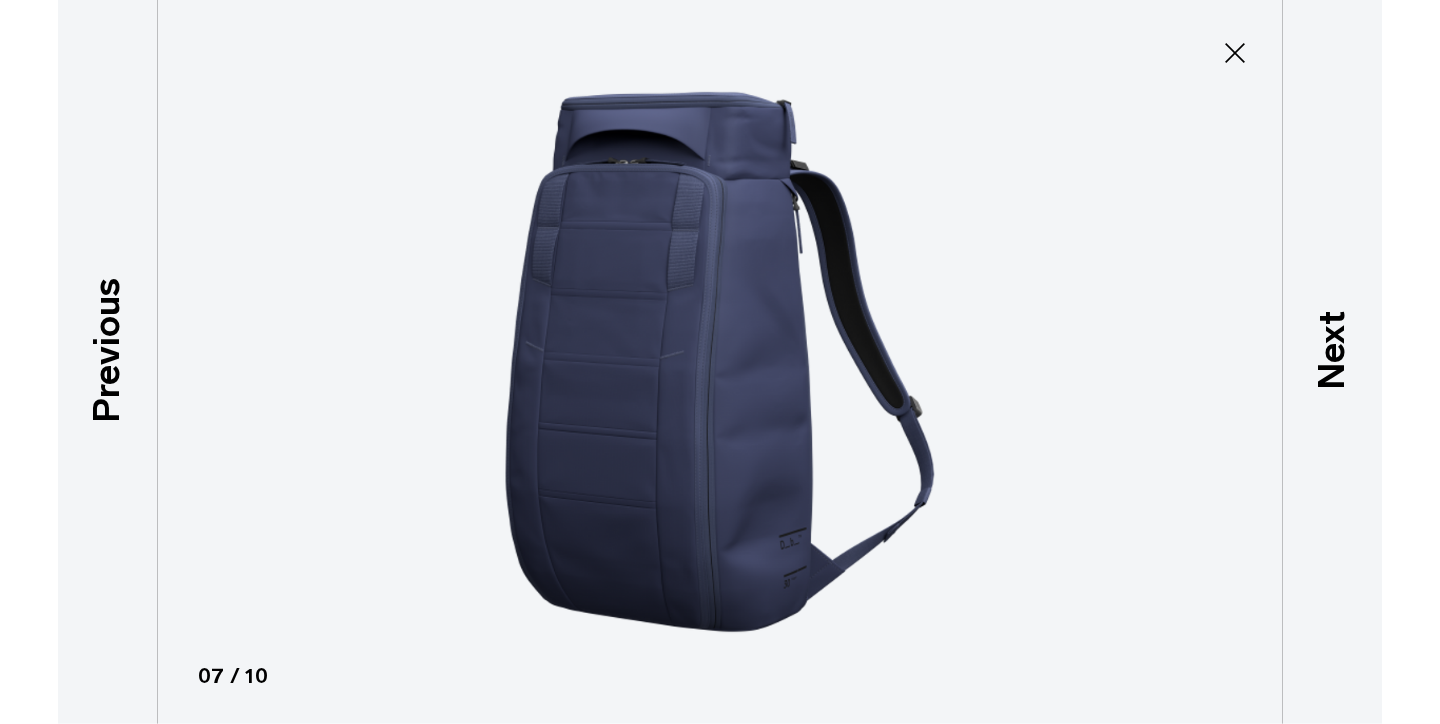 scroll, scrollTop: 486, scrollLeft: 0, axis: vertical 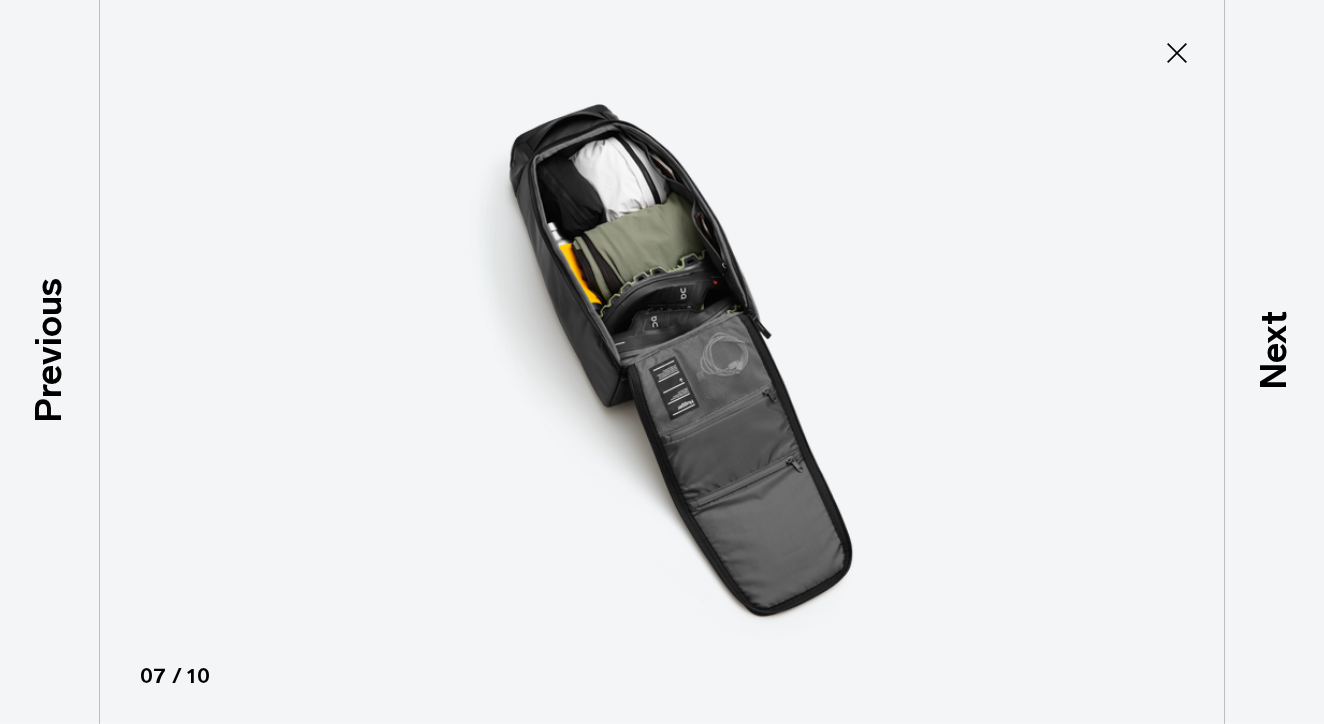 type on "Close" 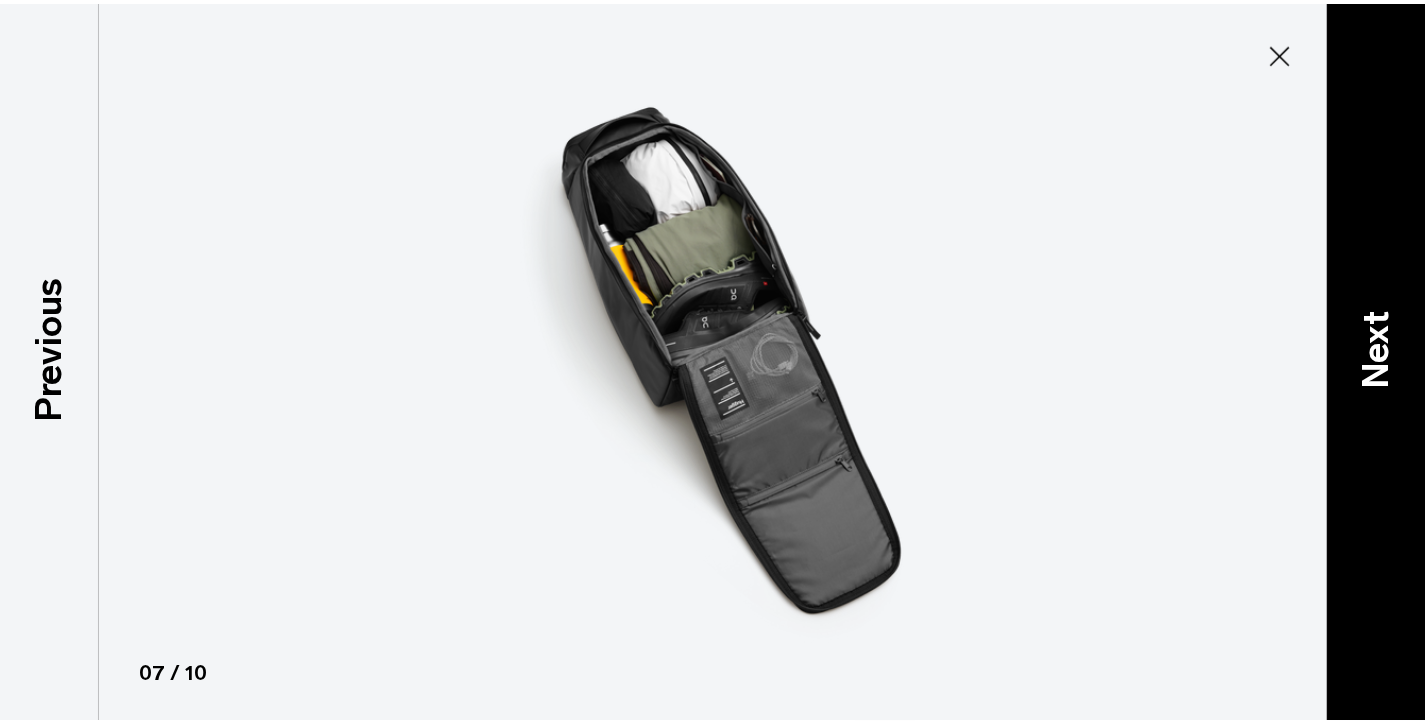 scroll, scrollTop: 464, scrollLeft: 0, axis: vertical 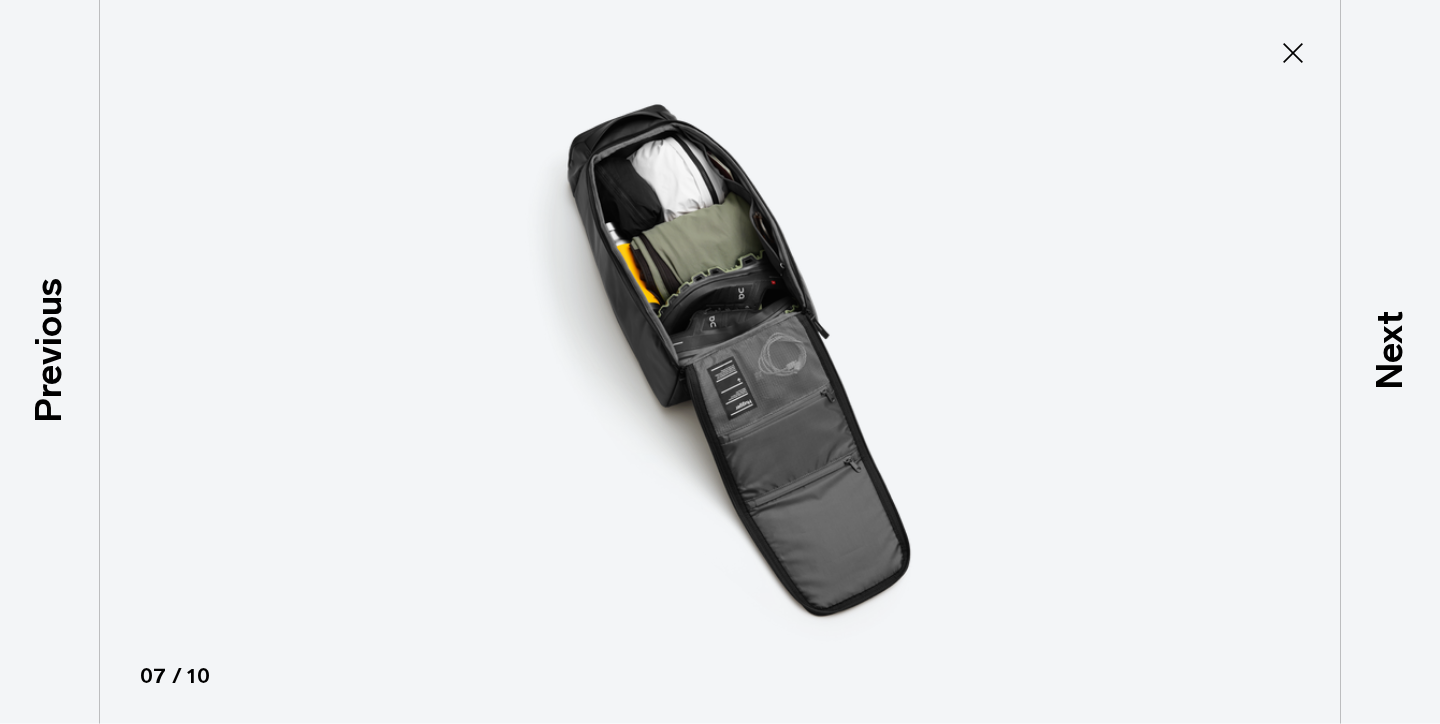 click at bounding box center (720, 362) 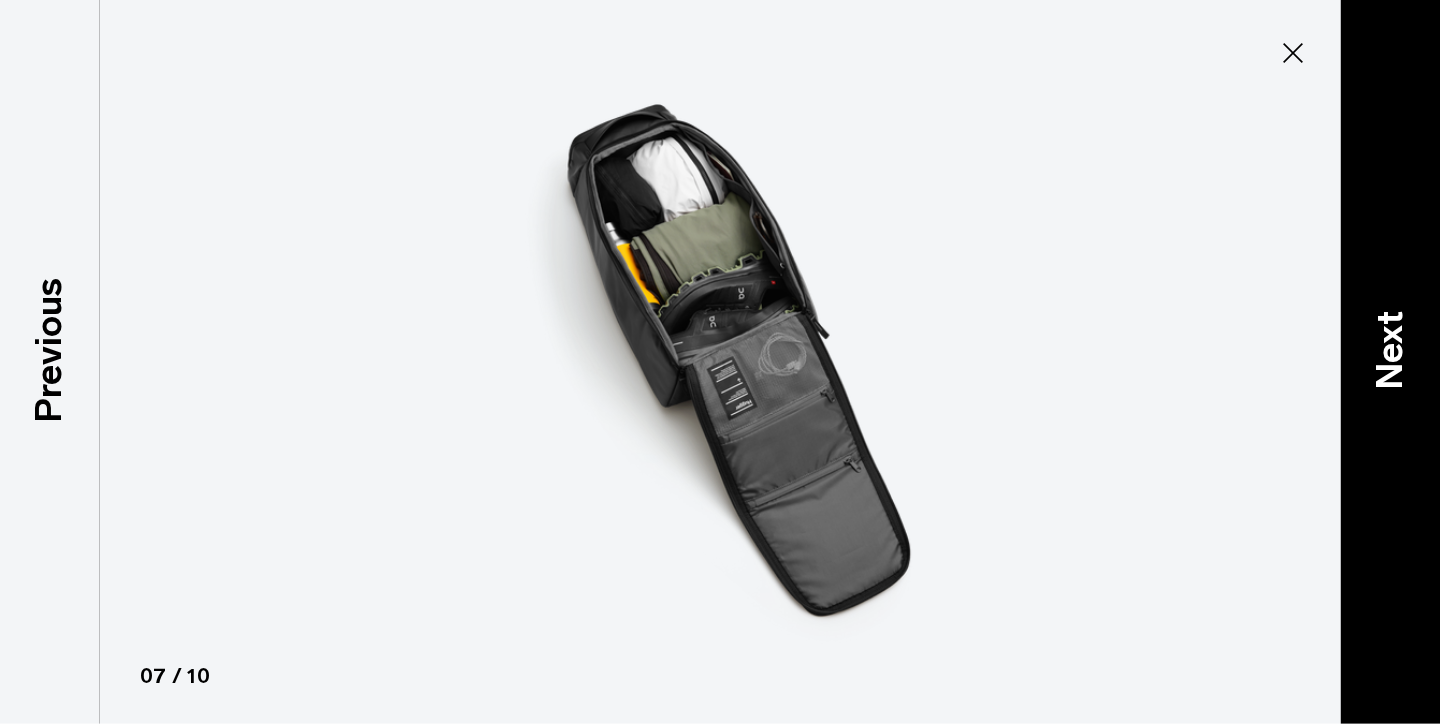 click on "Next" at bounding box center [1390, 349] 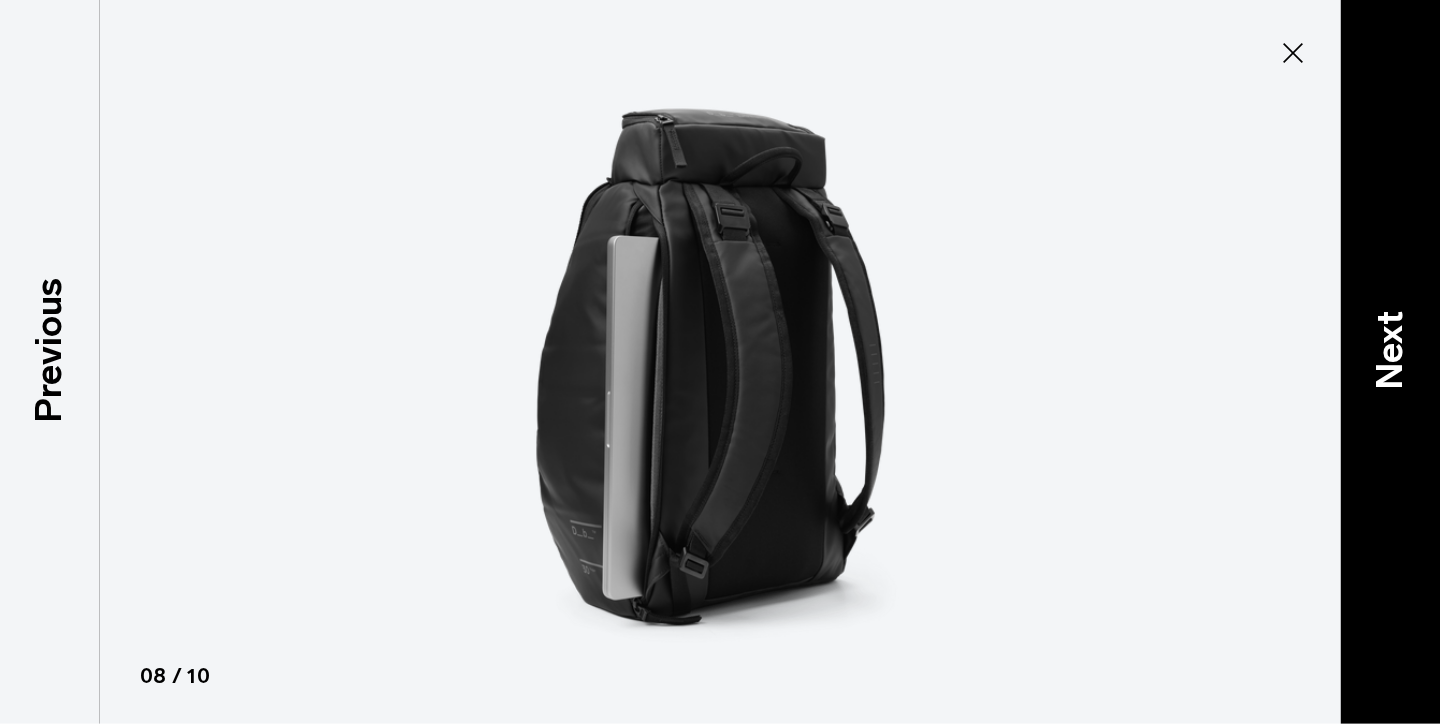 click on "Next" at bounding box center (1390, 349) 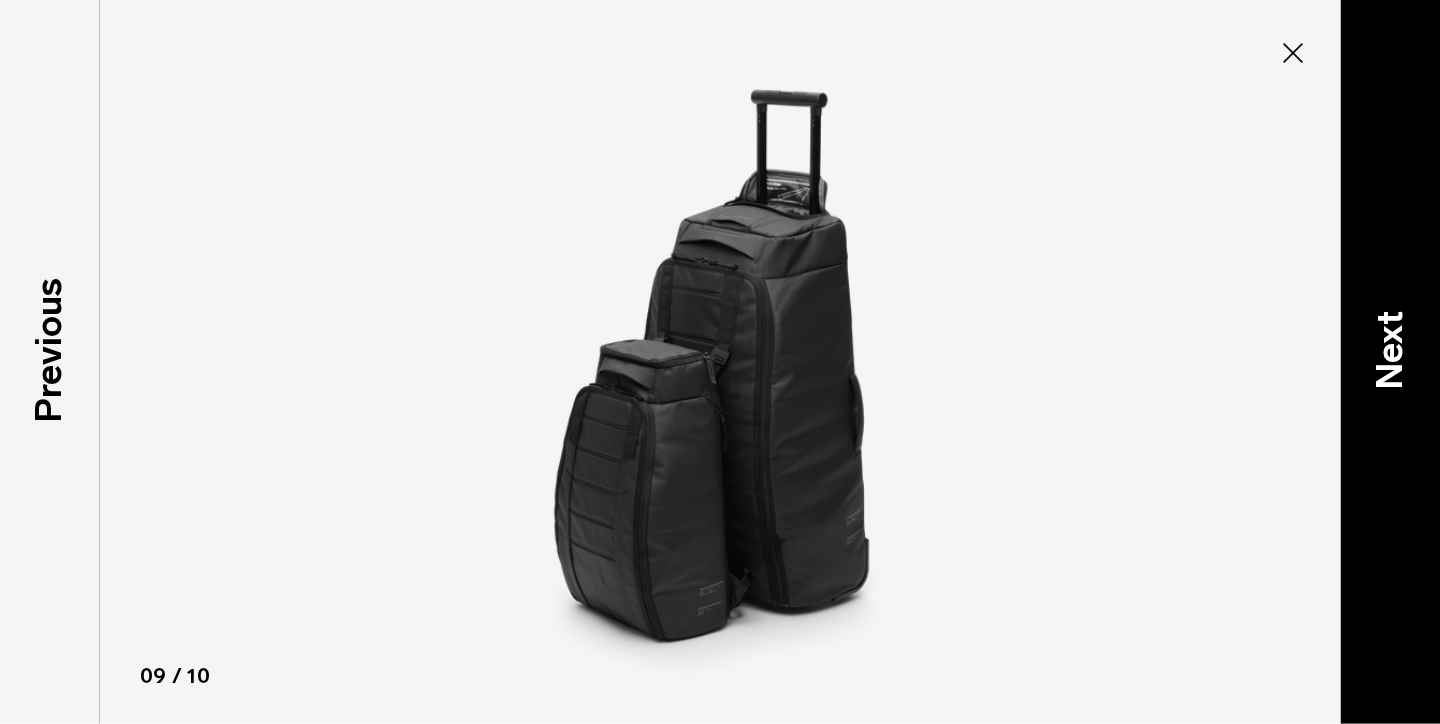 click on "Next" at bounding box center (1390, 349) 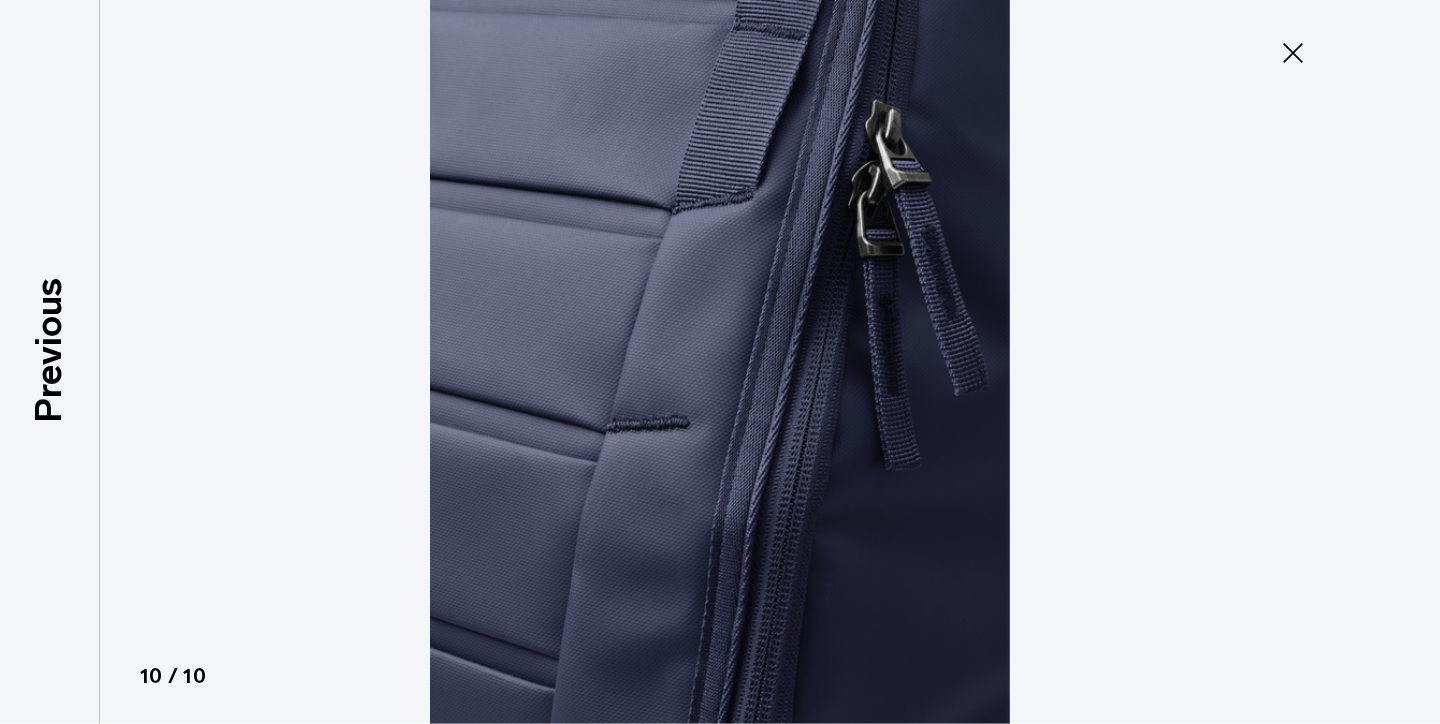 click 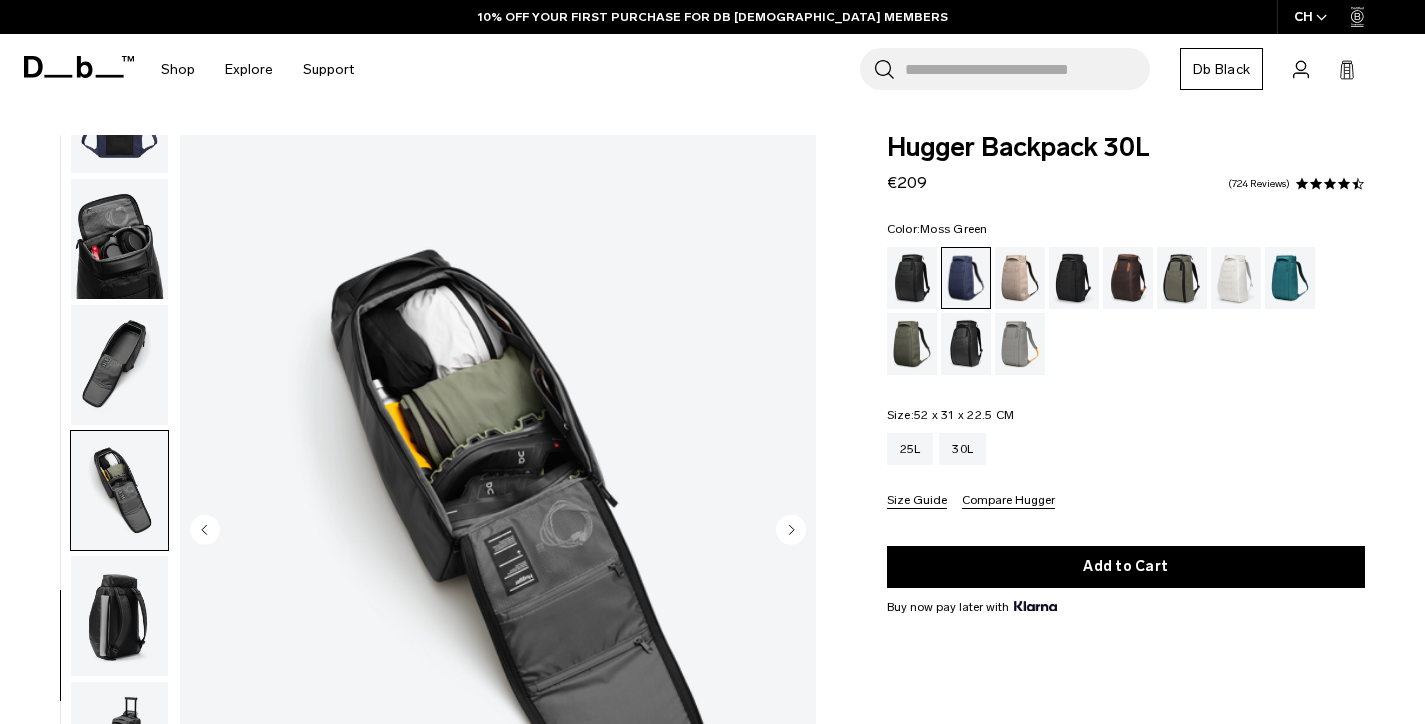 click 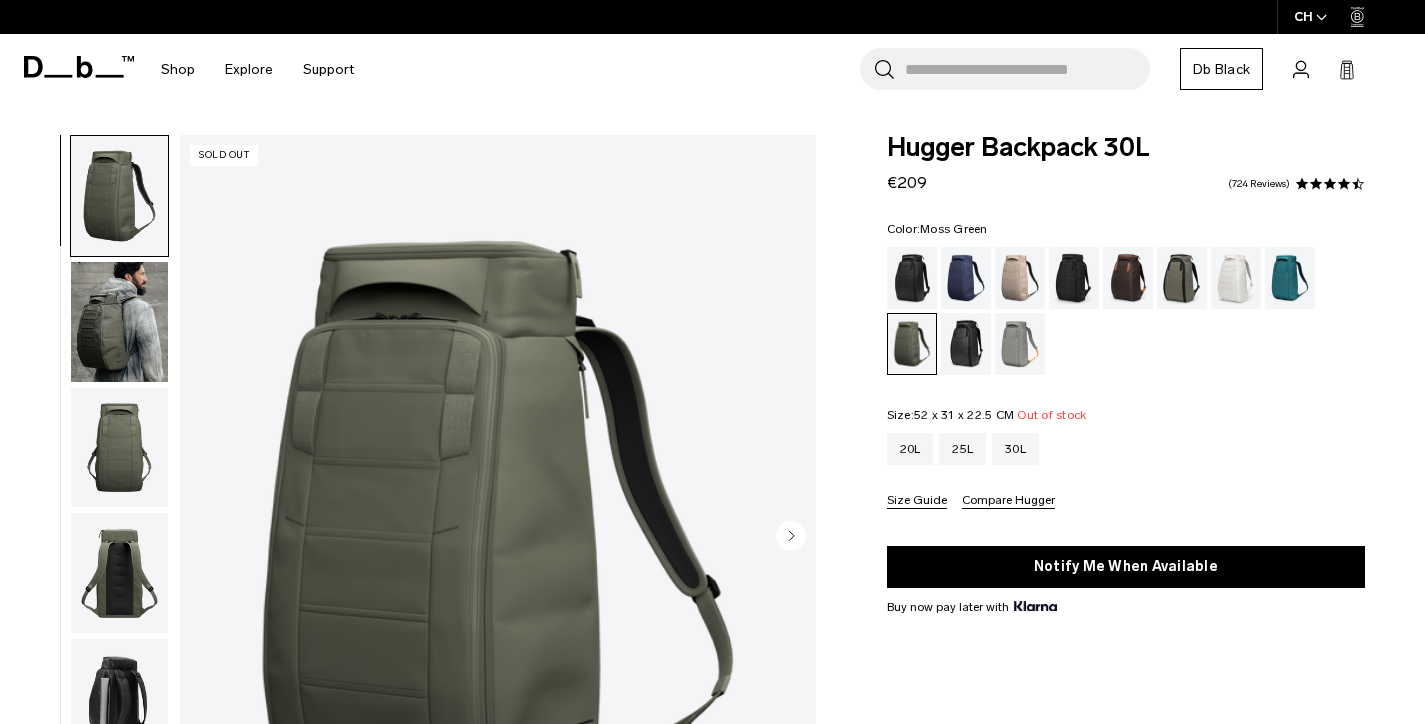 scroll, scrollTop: 0, scrollLeft: 0, axis: both 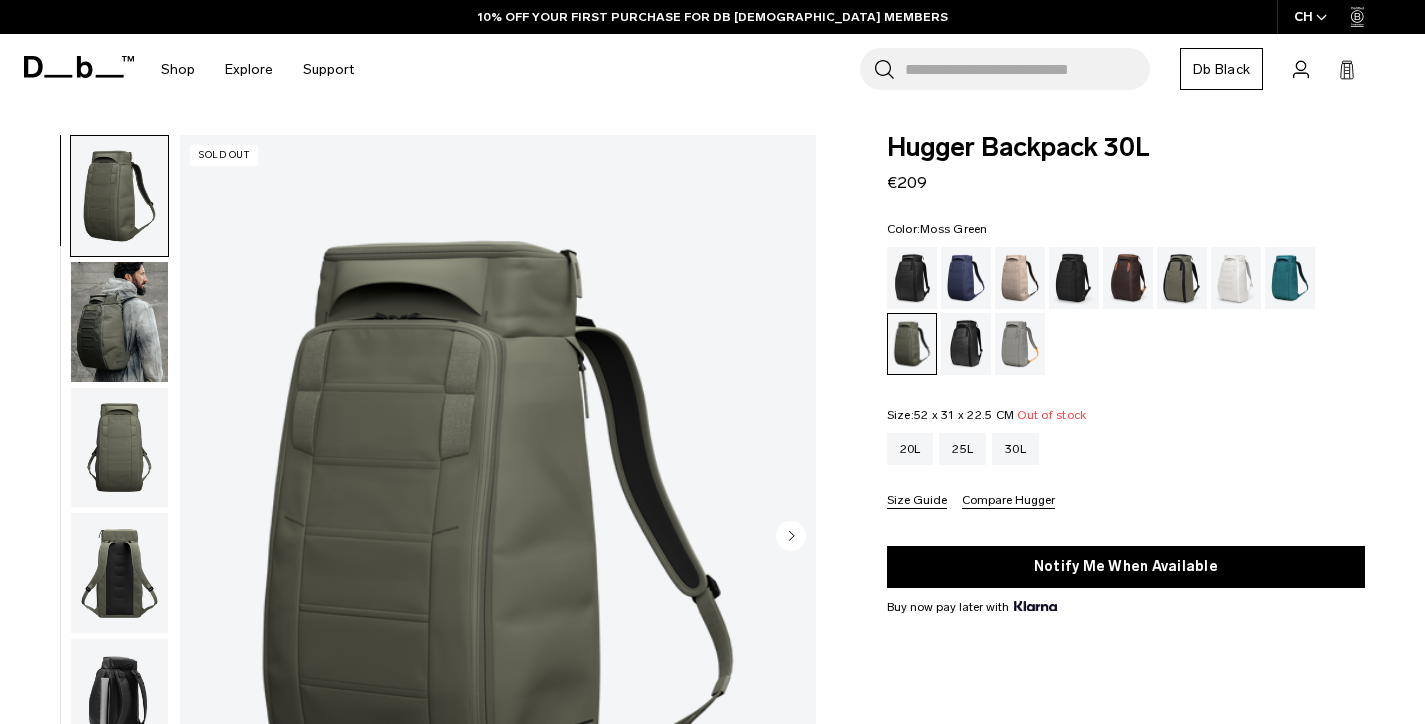 click at bounding box center [119, 322] 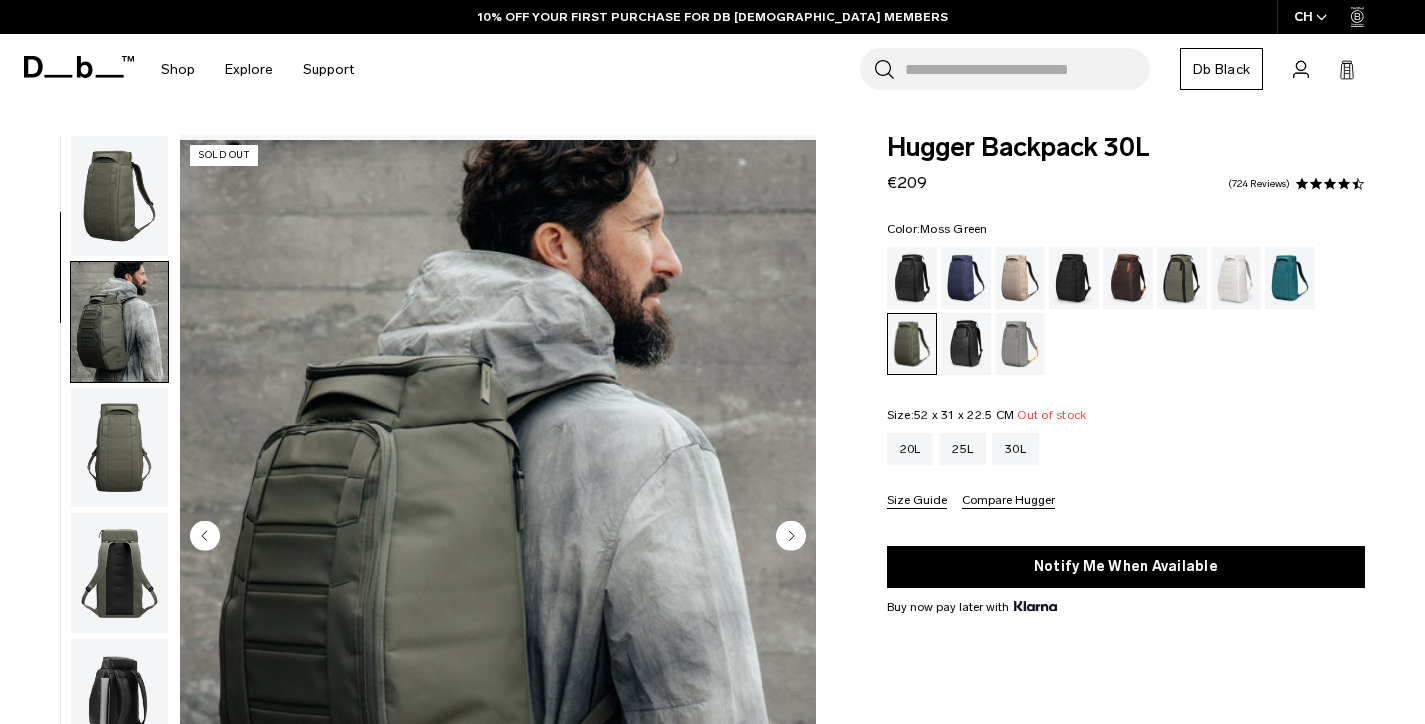 scroll, scrollTop: 127, scrollLeft: 0, axis: vertical 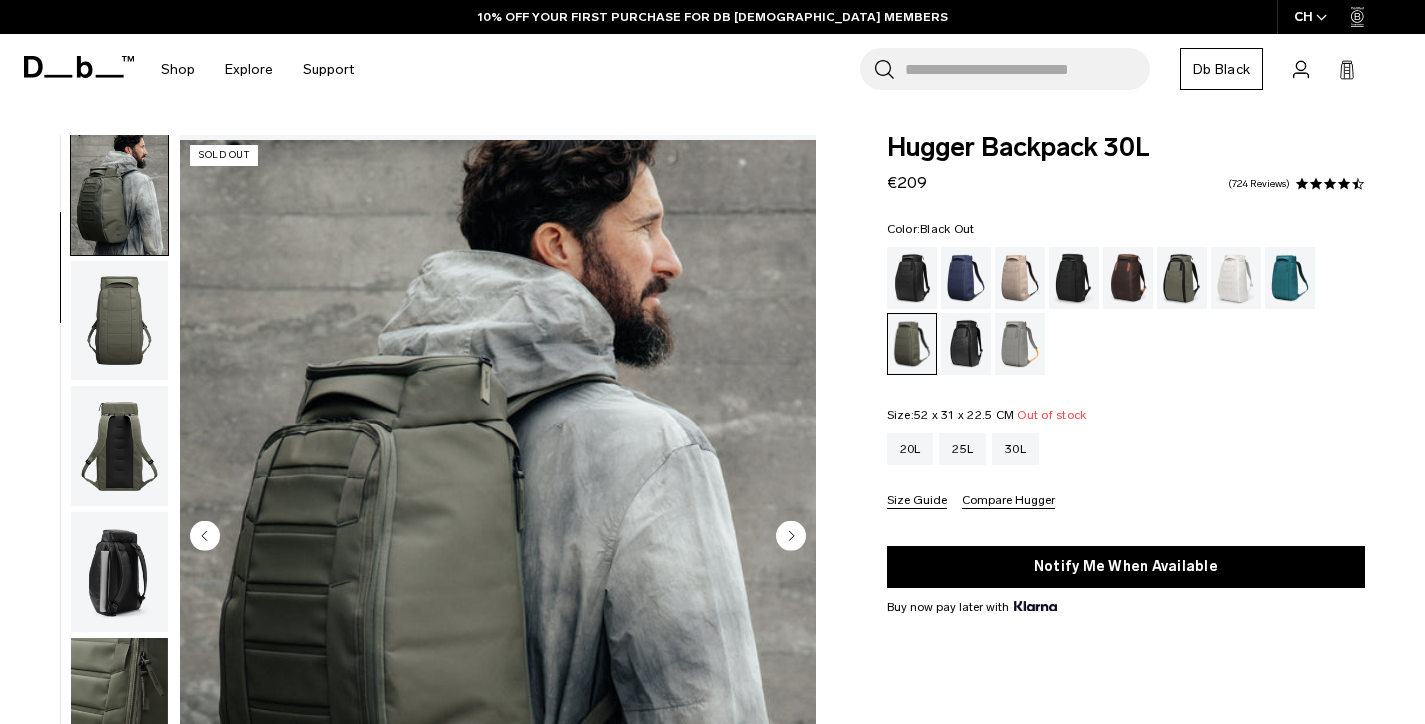 click at bounding box center [912, 278] 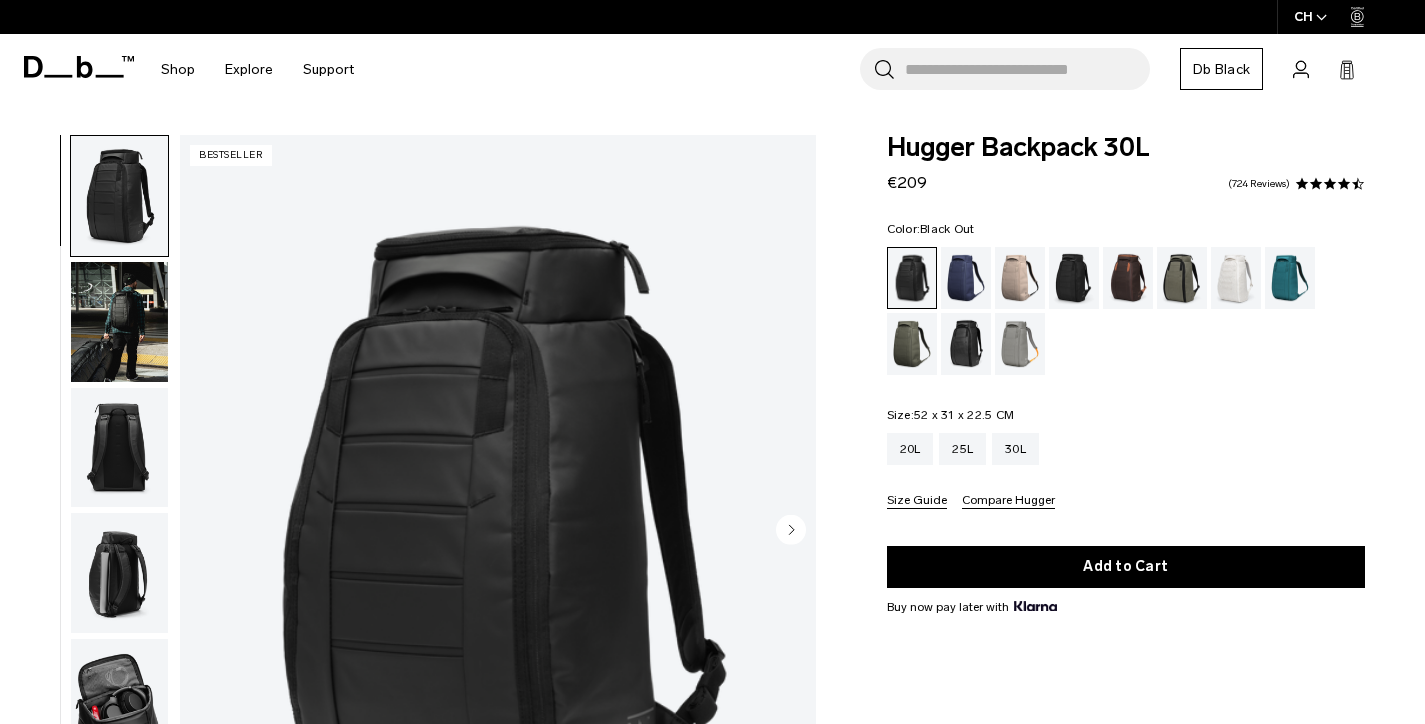 scroll, scrollTop: 0, scrollLeft: 0, axis: both 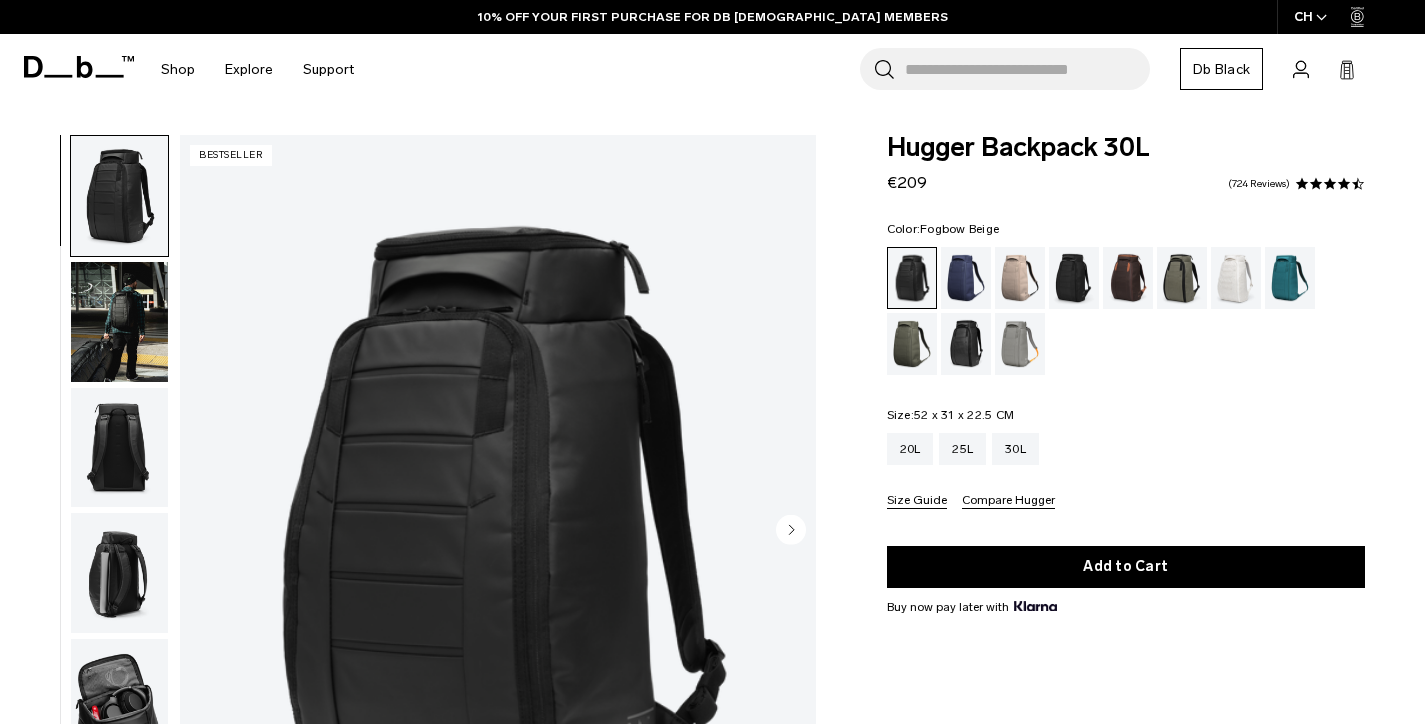 click at bounding box center [1020, 278] 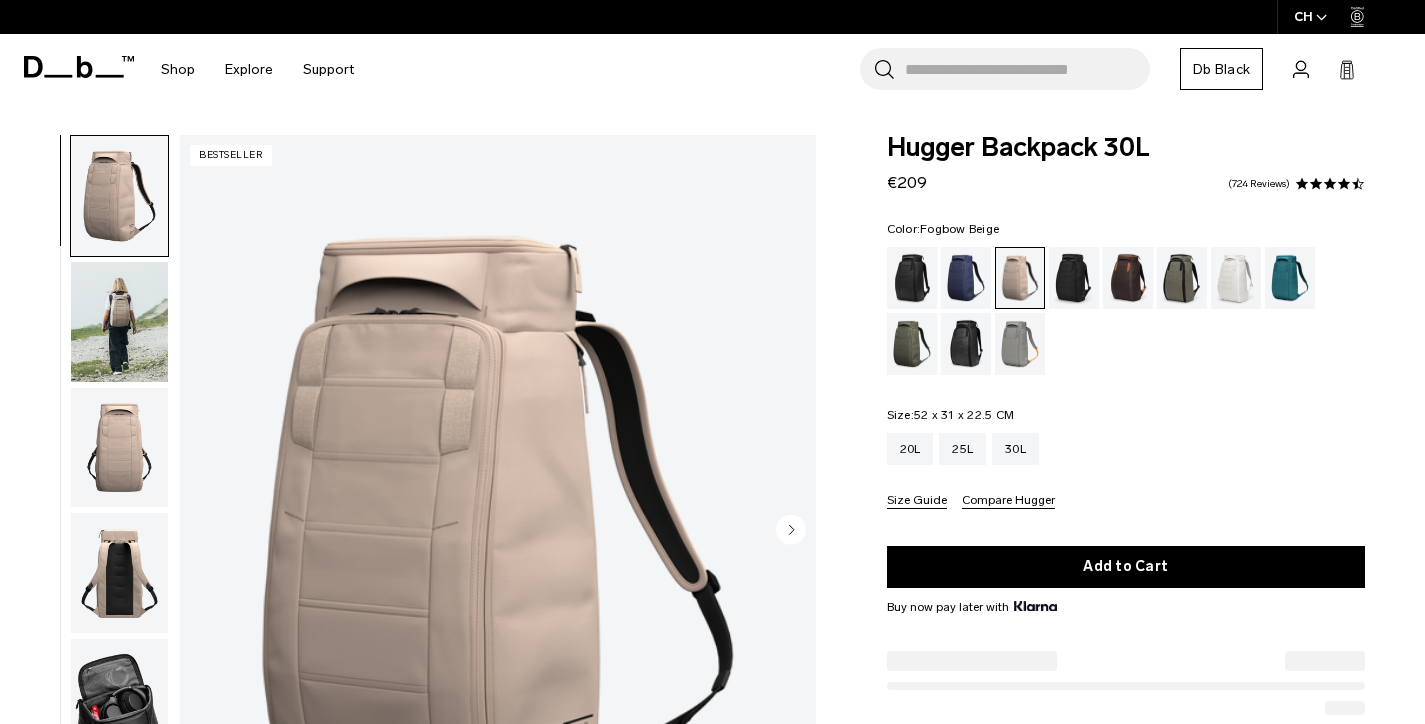 scroll, scrollTop: 0, scrollLeft: 0, axis: both 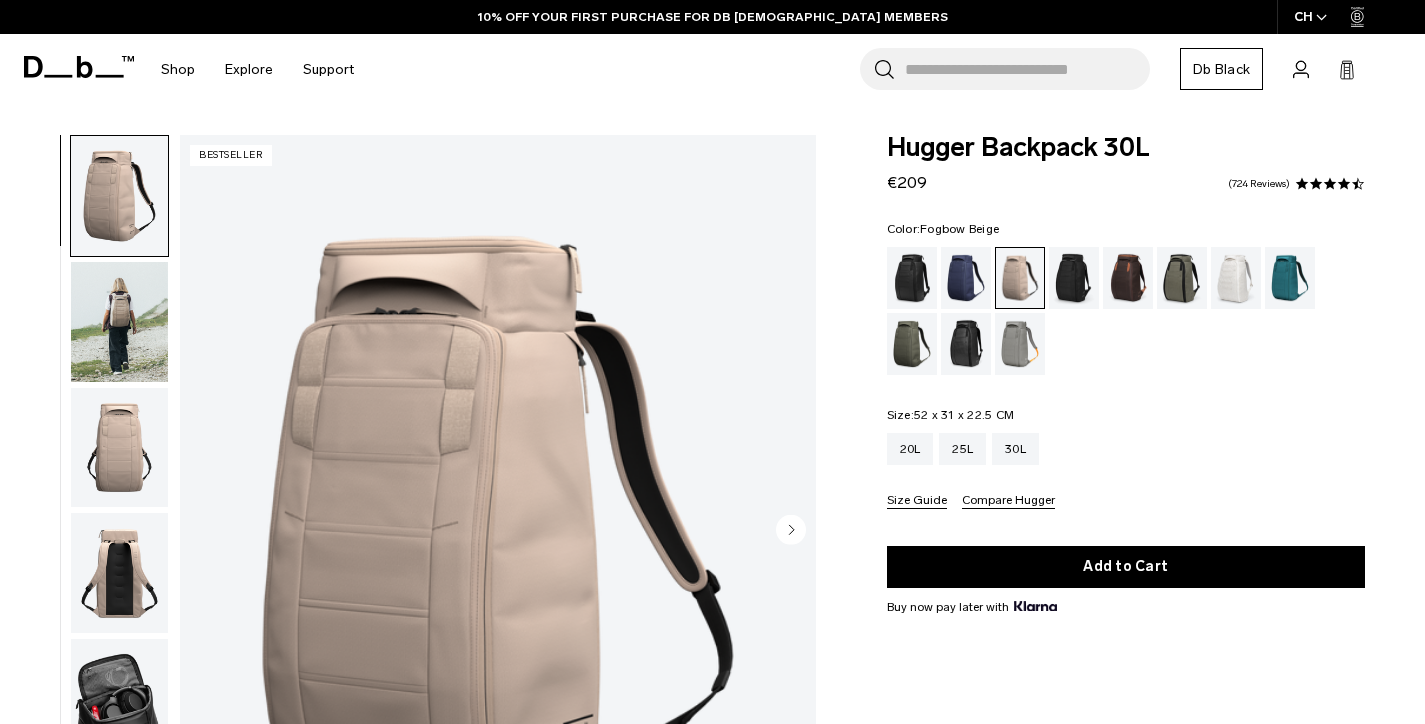 click at bounding box center [119, 322] 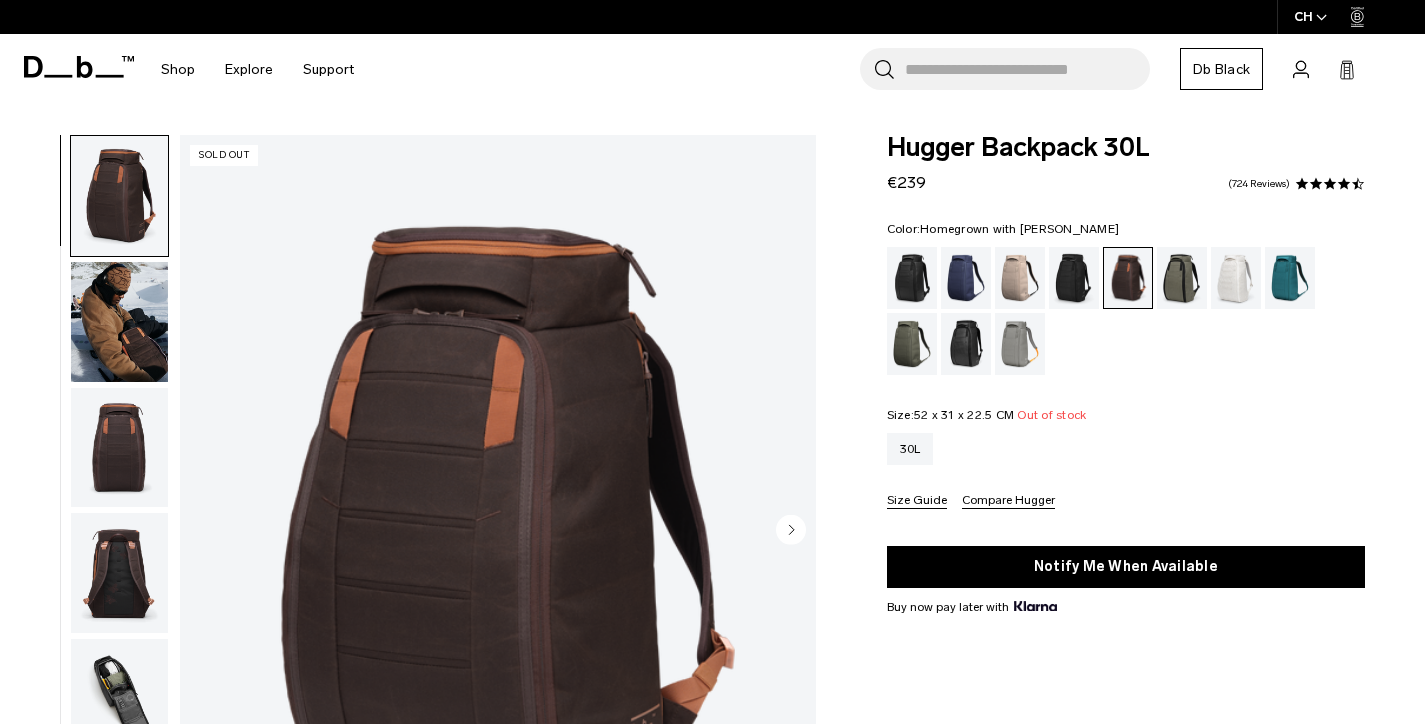 scroll, scrollTop: 0, scrollLeft: 0, axis: both 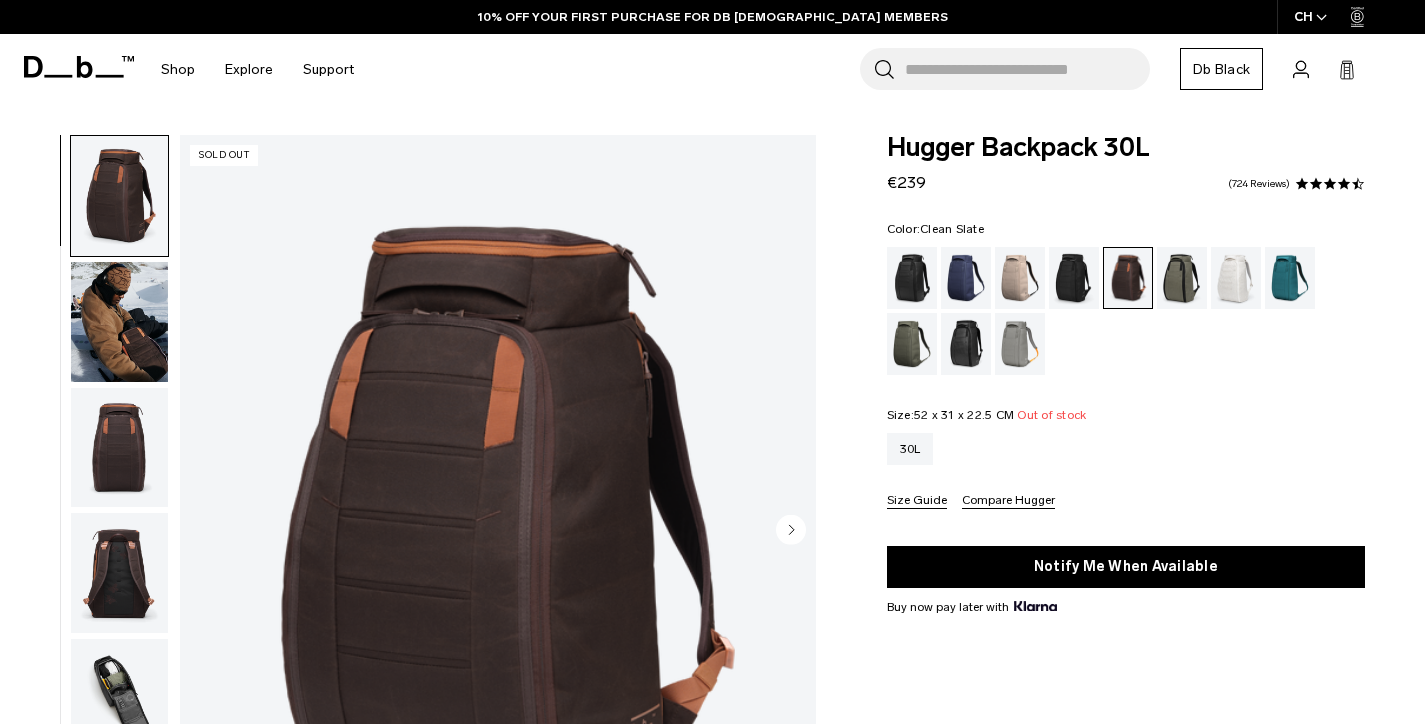 click at bounding box center [1236, 278] 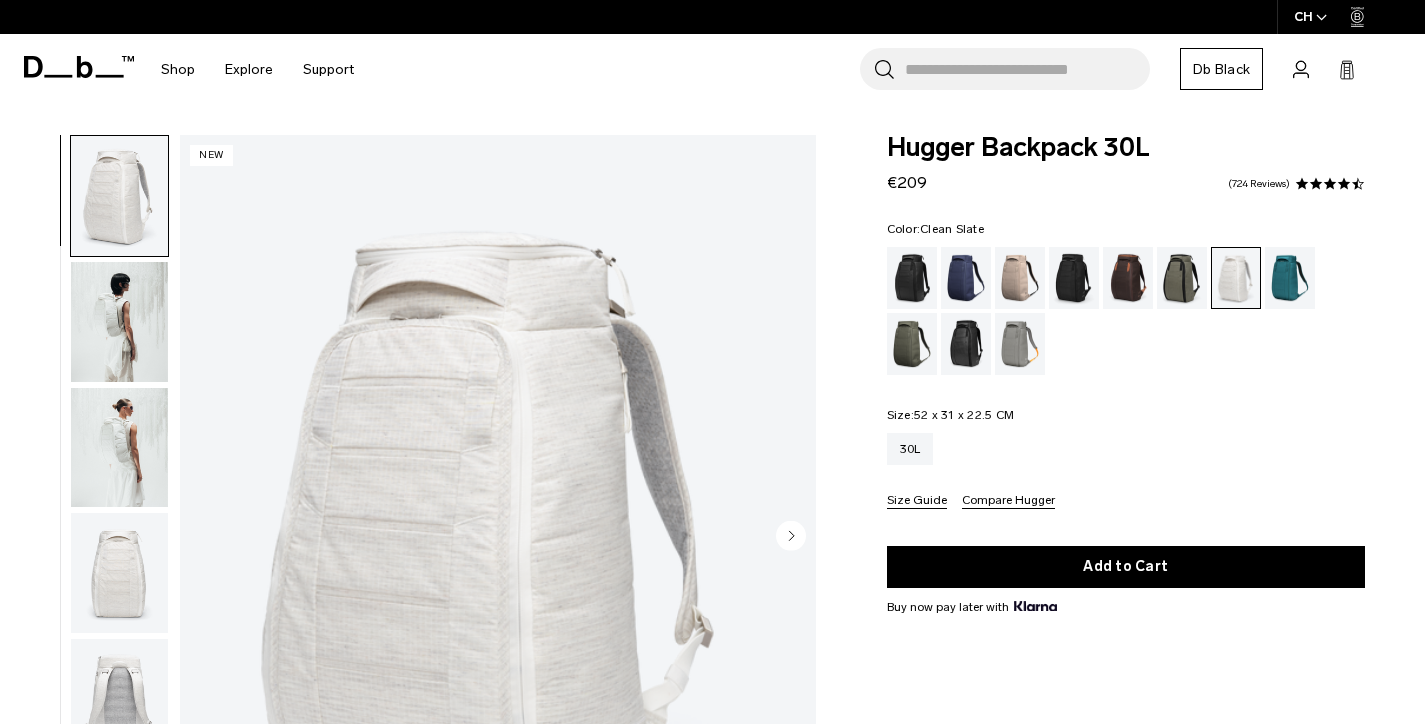scroll, scrollTop: 0, scrollLeft: 0, axis: both 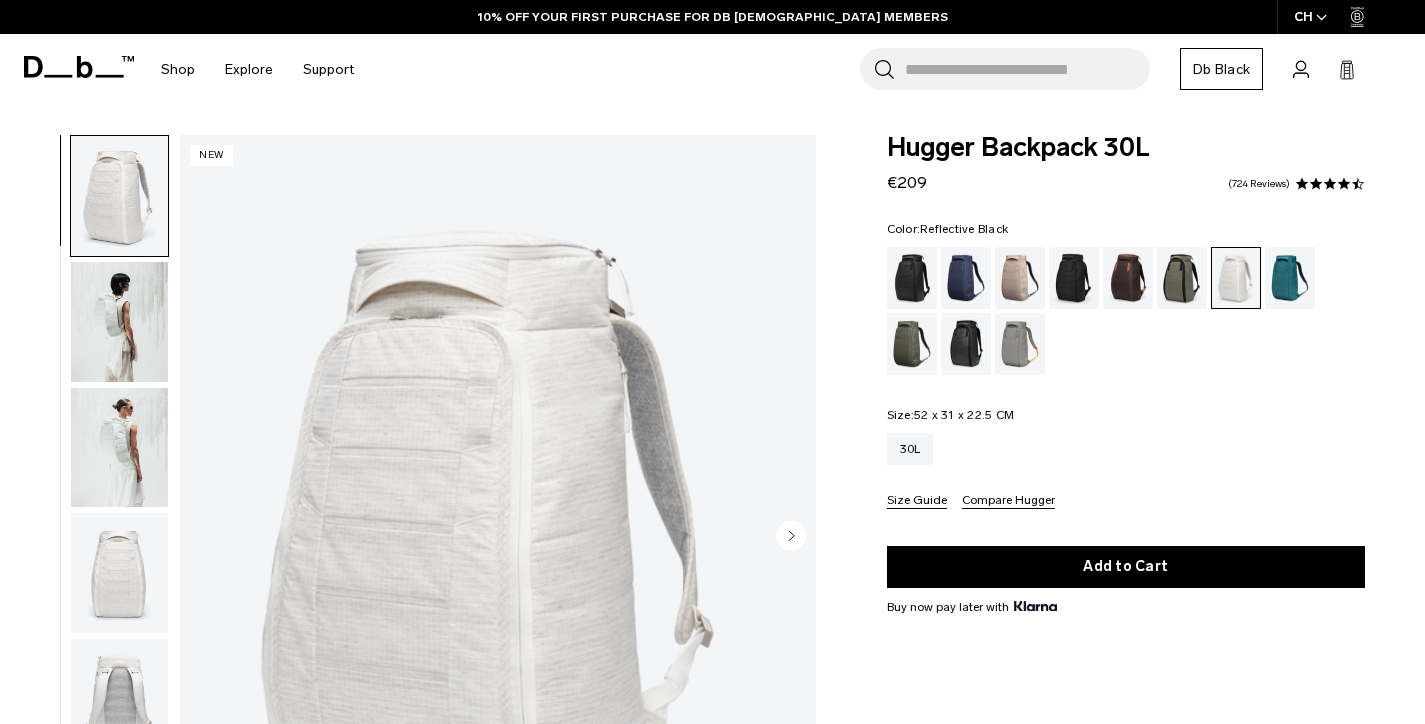 click at bounding box center (966, 344) 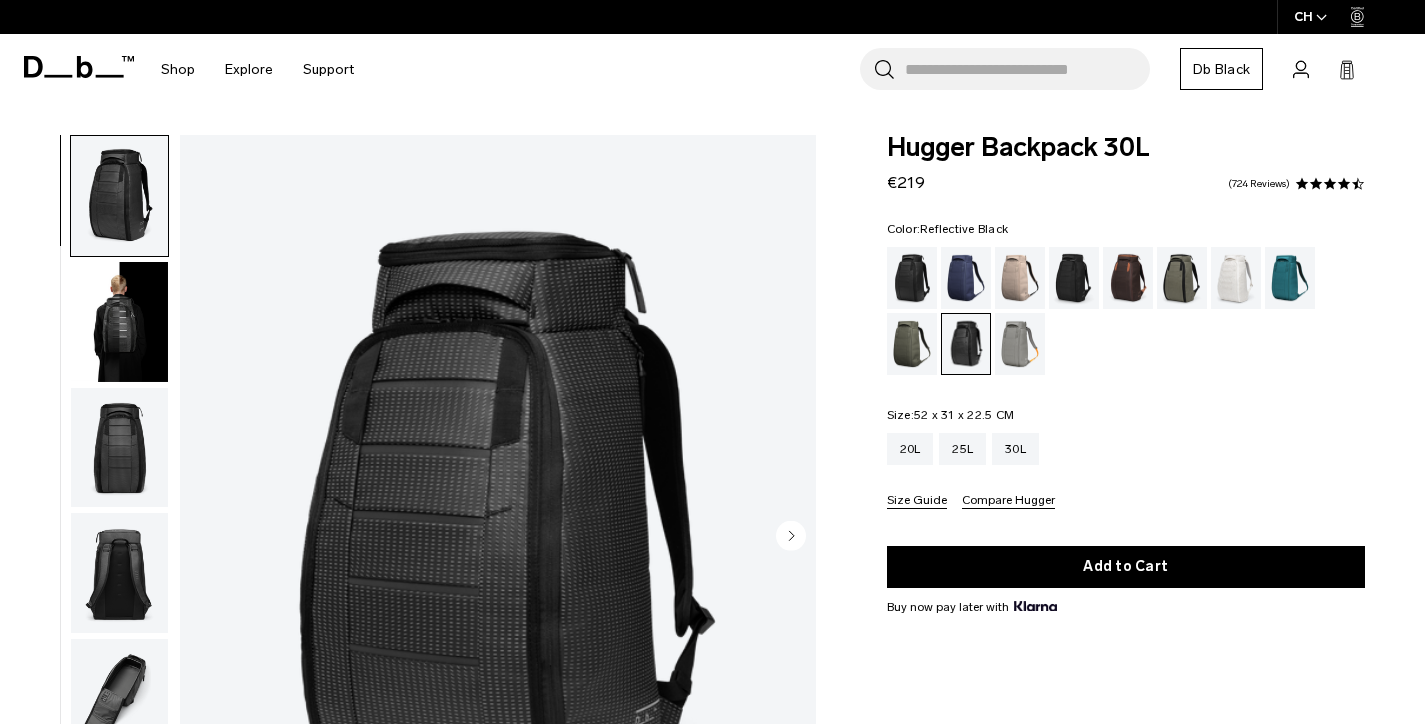 scroll, scrollTop: 0, scrollLeft: 0, axis: both 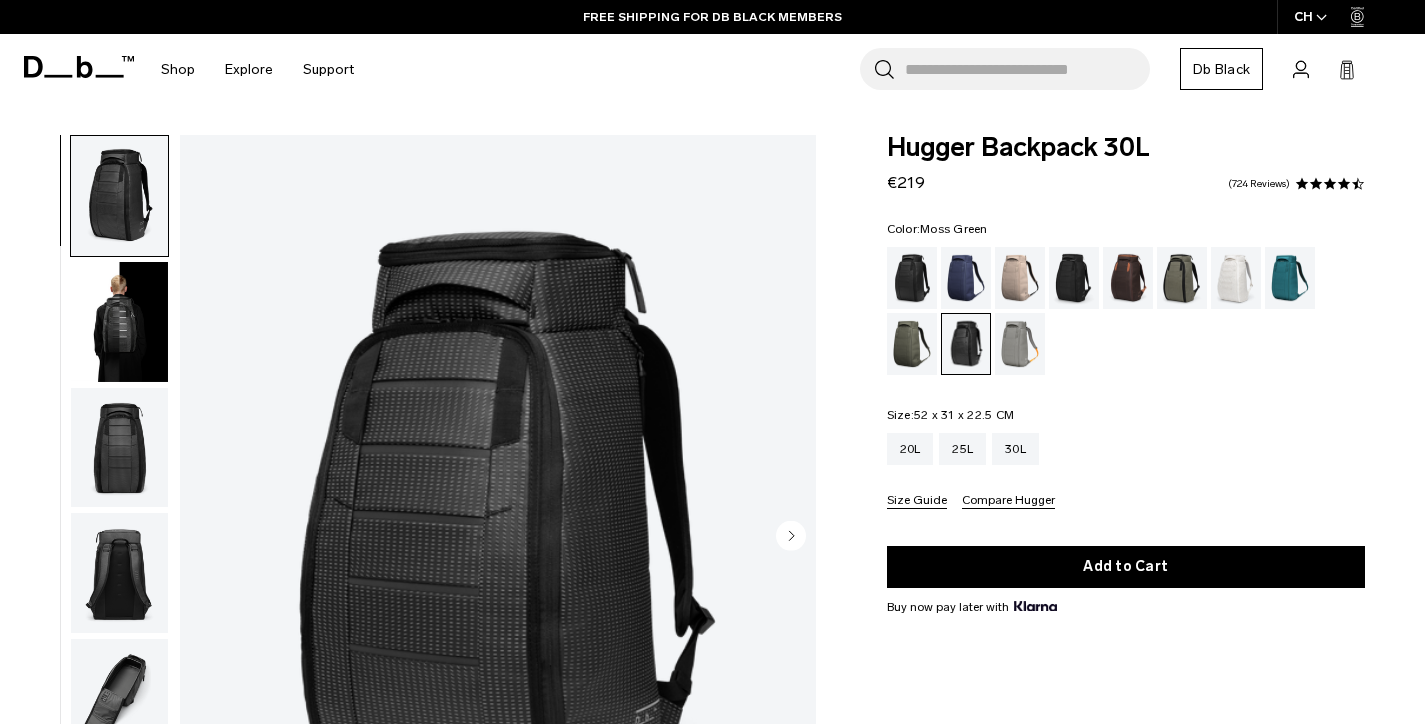 click at bounding box center (912, 344) 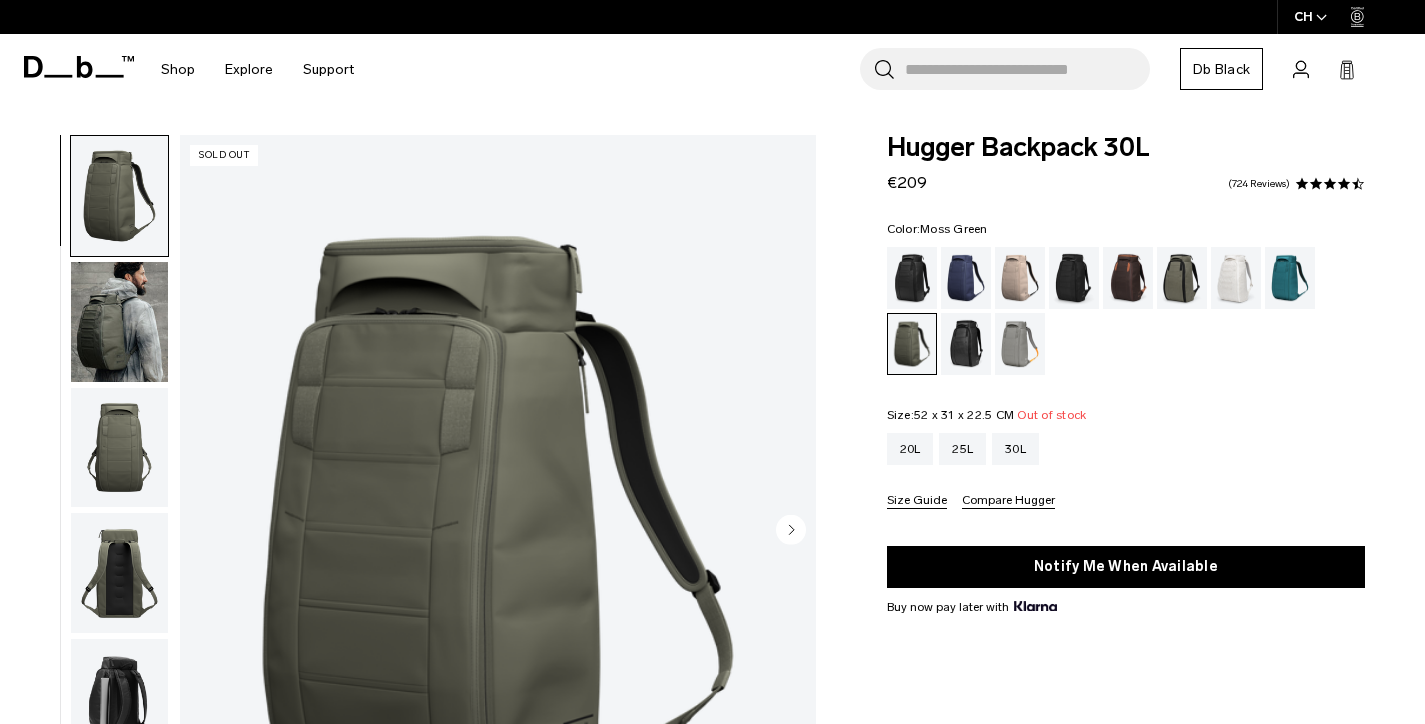 scroll, scrollTop: 0, scrollLeft: 0, axis: both 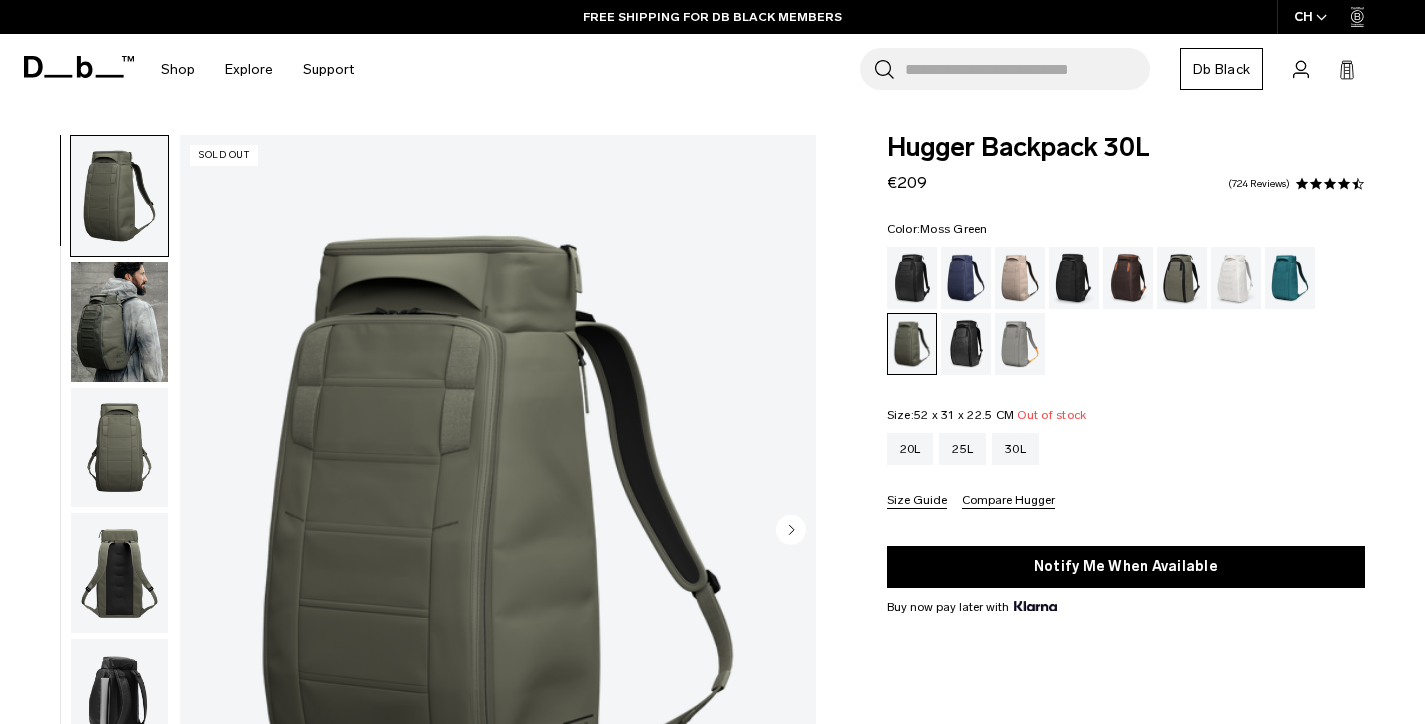 click on "Compare Hugger" at bounding box center (1008, 501) 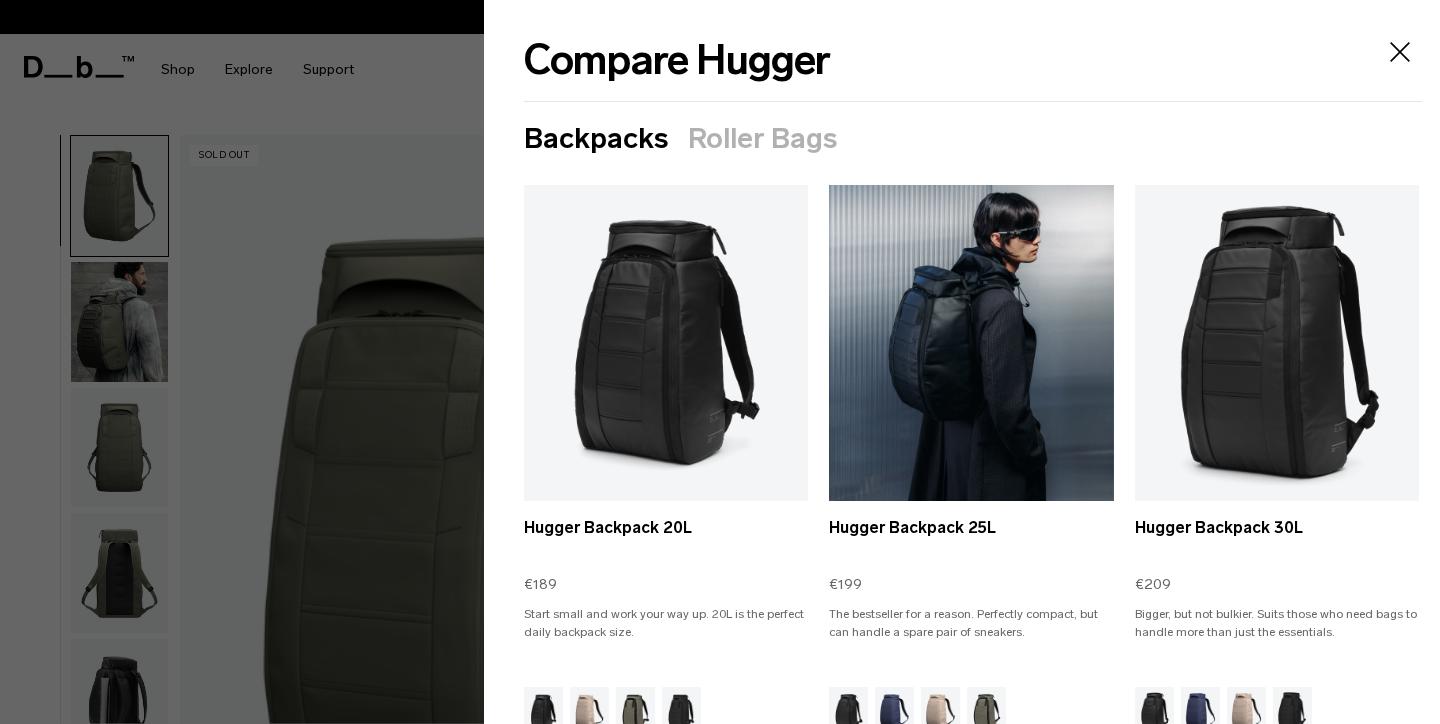 click at bounding box center (971, 343) 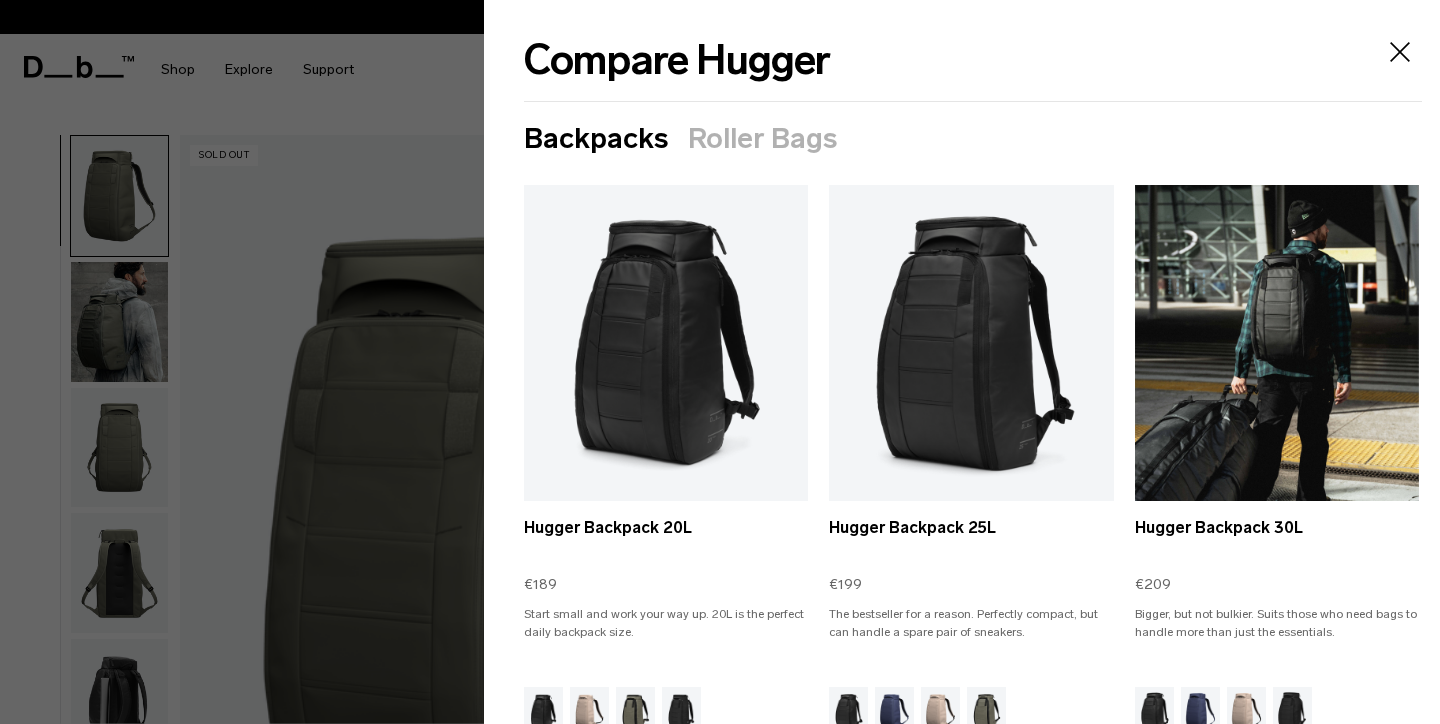 click at bounding box center (1277, 343) 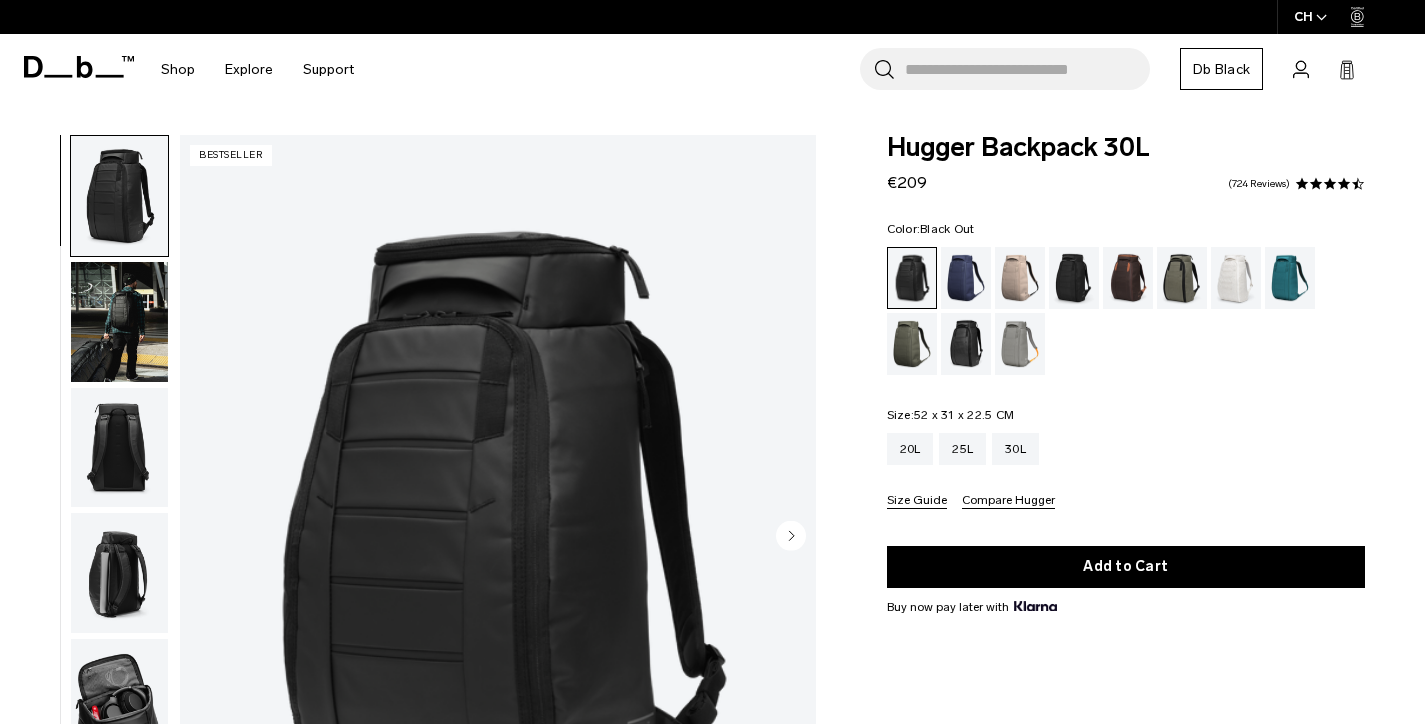 scroll, scrollTop: 0, scrollLeft: 0, axis: both 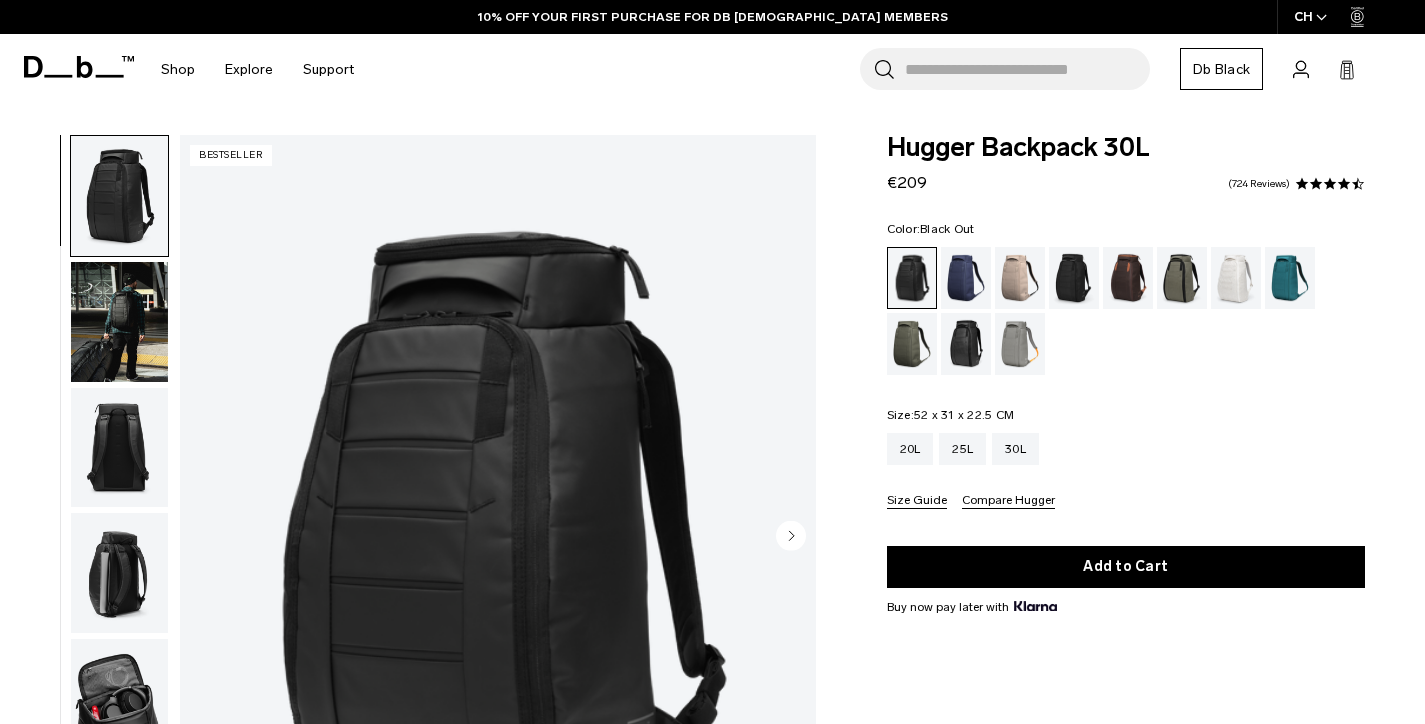 click on "Compare Hugger" at bounding box center (1008, 501) 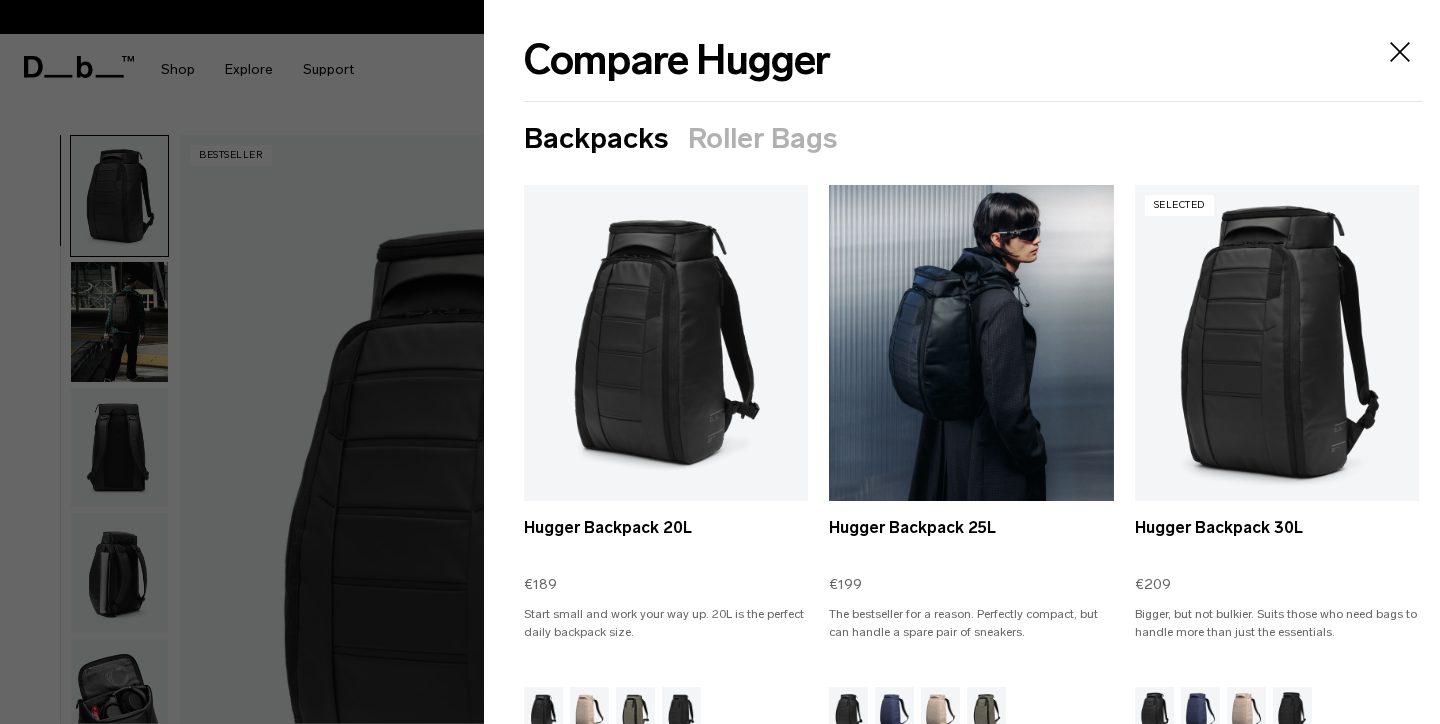 click at bounding box center (971, 343) 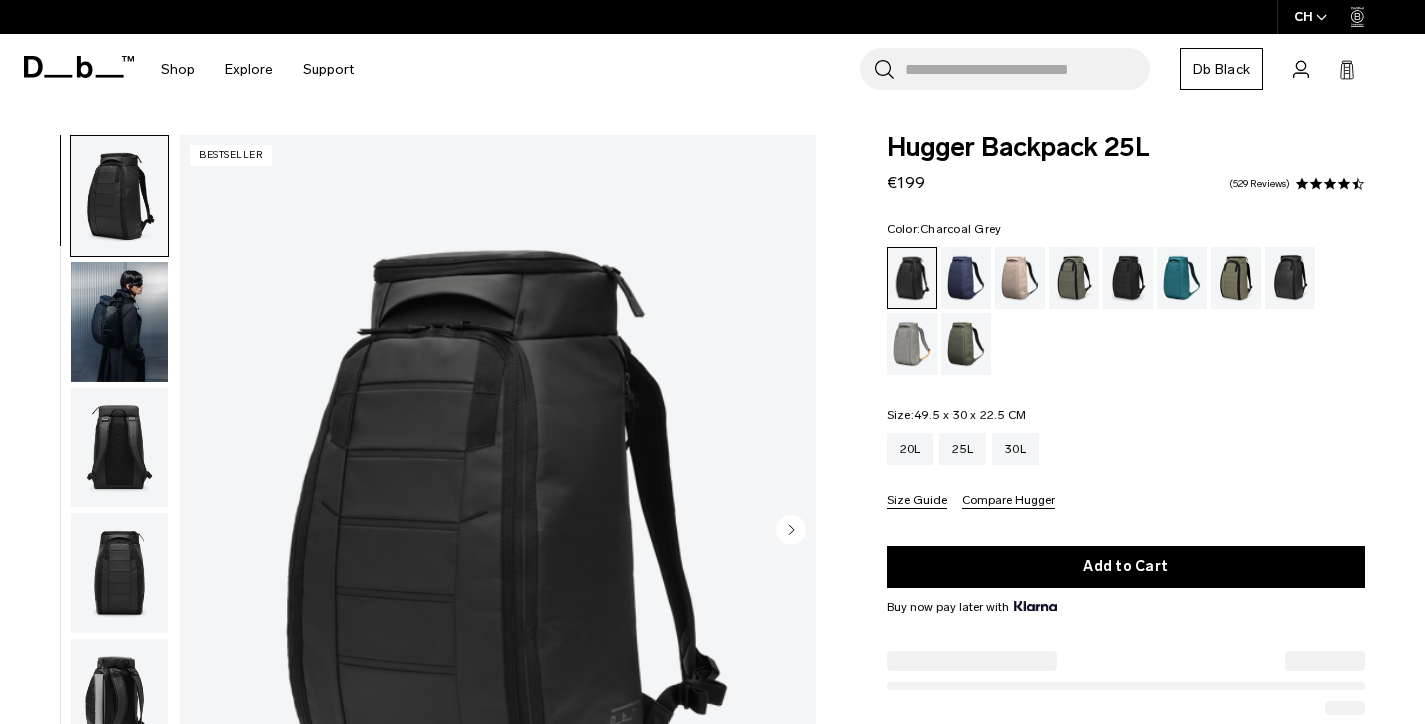 scroll, scrollTop: 0, scrollLeft: 0, axis: both 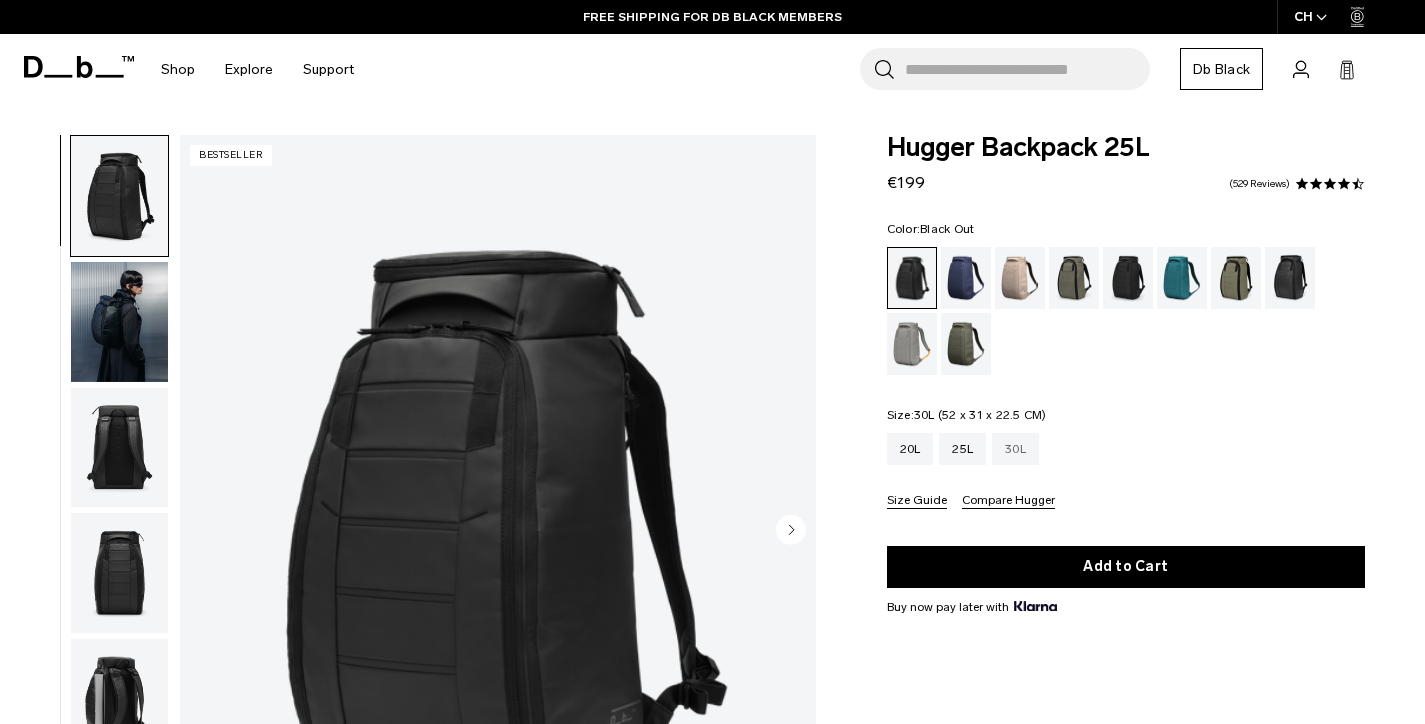 click on "30L" 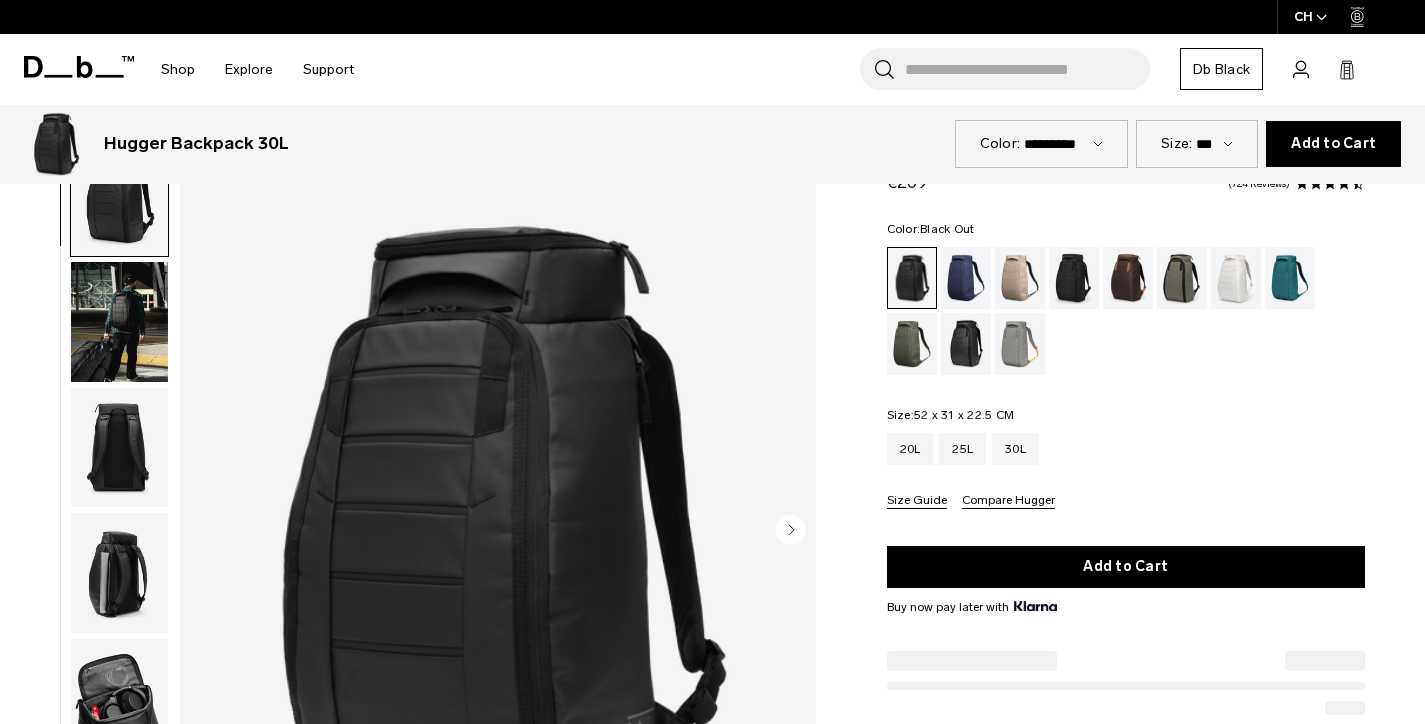 scroll, scrollTop: 2016, scrollLeft: 0, axis: vertical 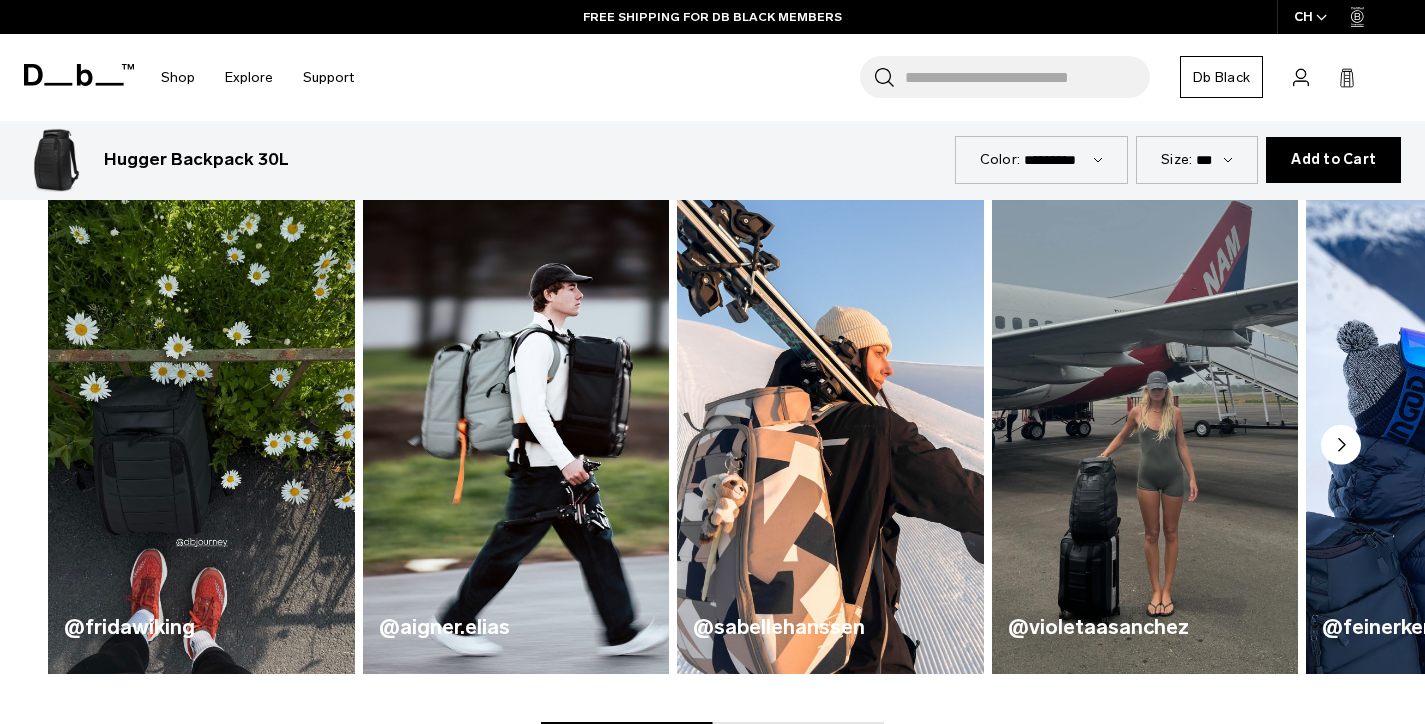 click 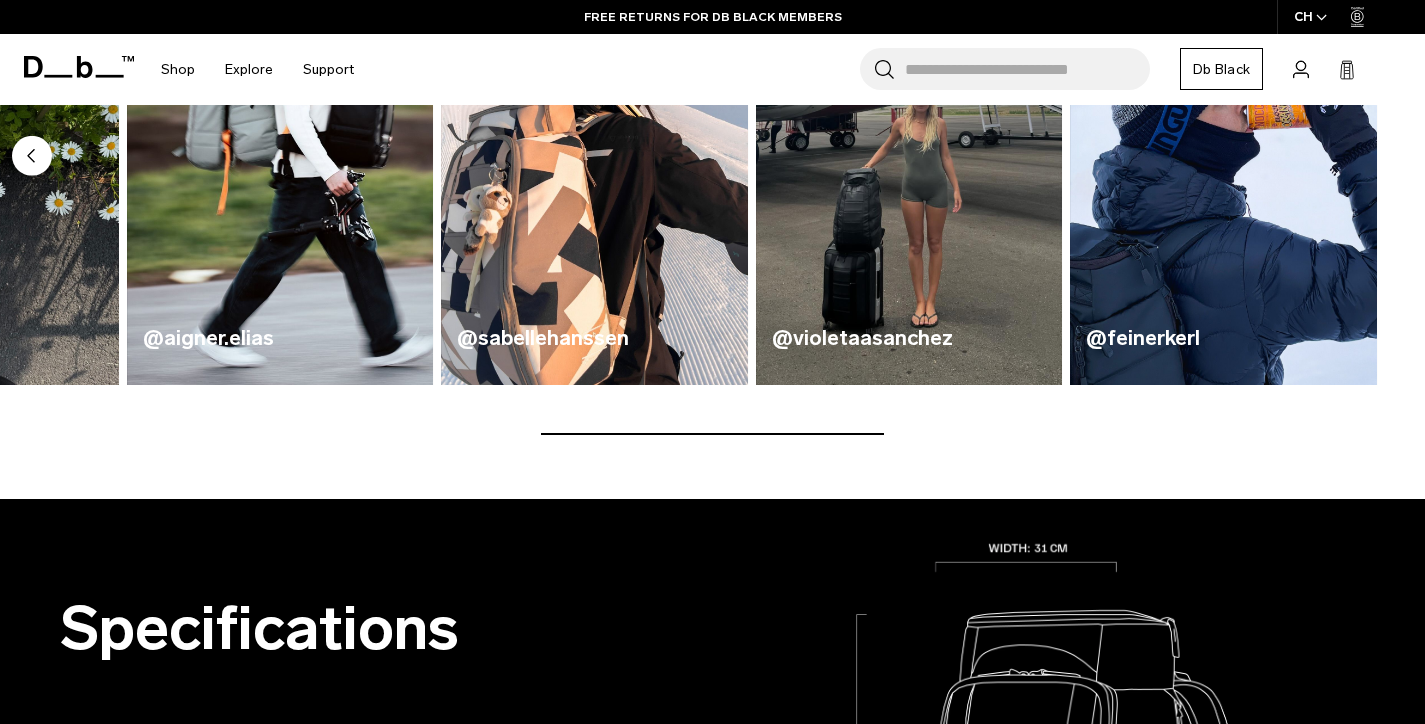 scroll, scrollTop: 0, scrollLeft: 0, axis: both 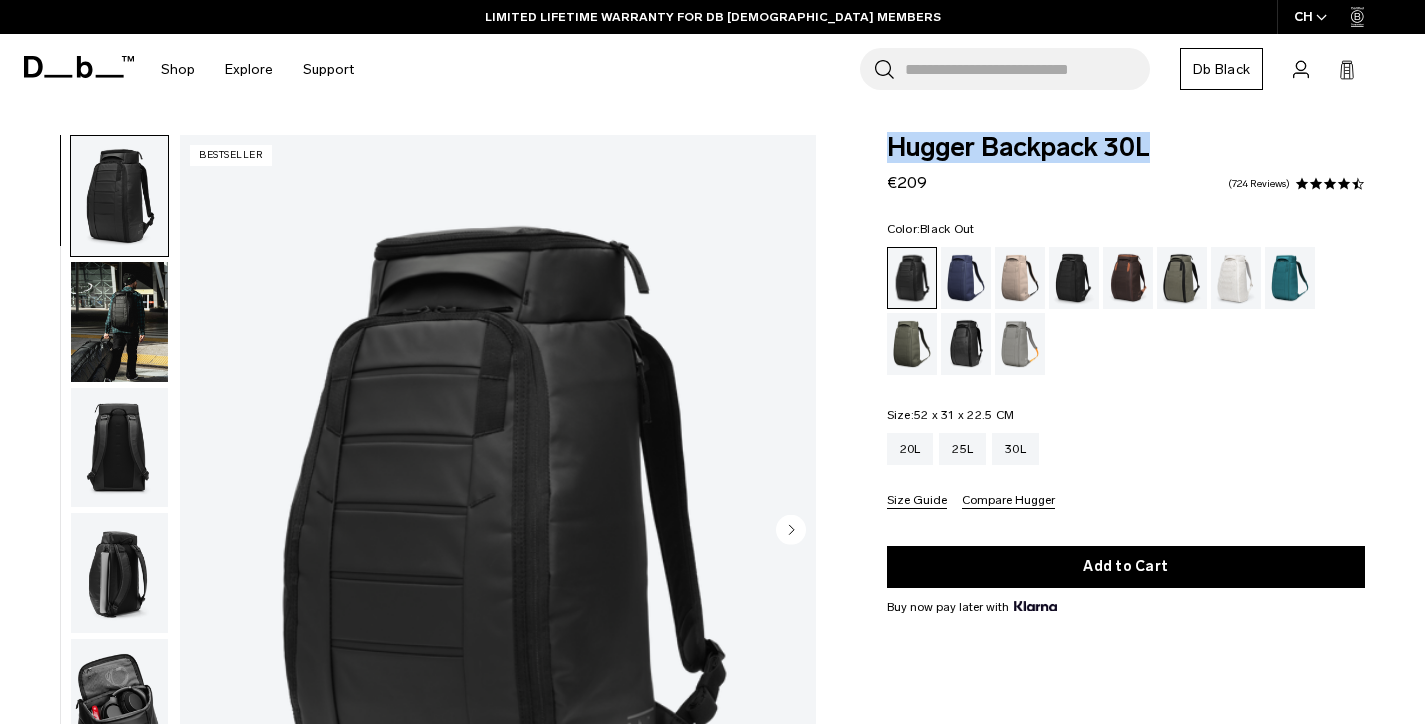 drag, startPoint x: 890, startPoint y: 142, endPoint x: 1258, endPoint y: 137, distance: 368.03397 